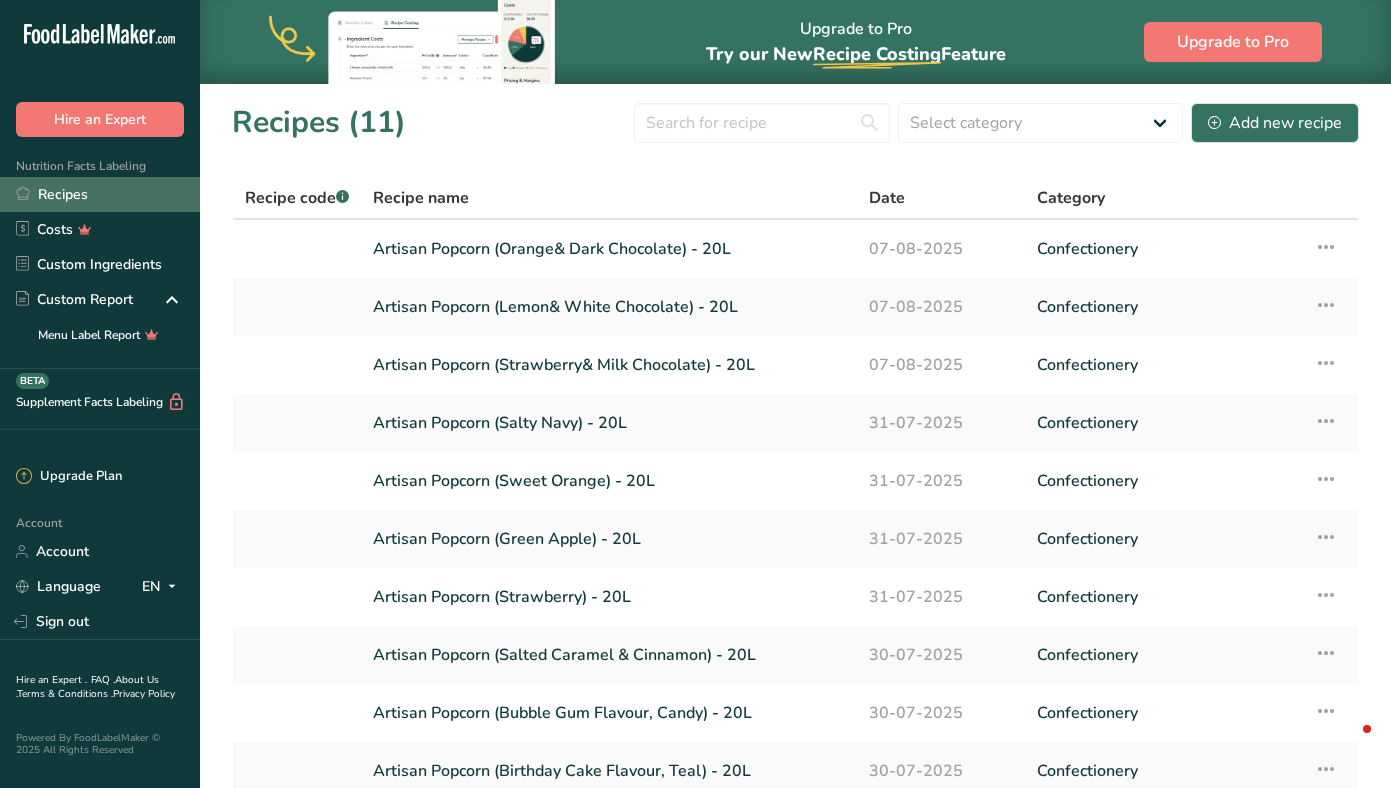 click on "Recipes" at bounding box center (100, 194) 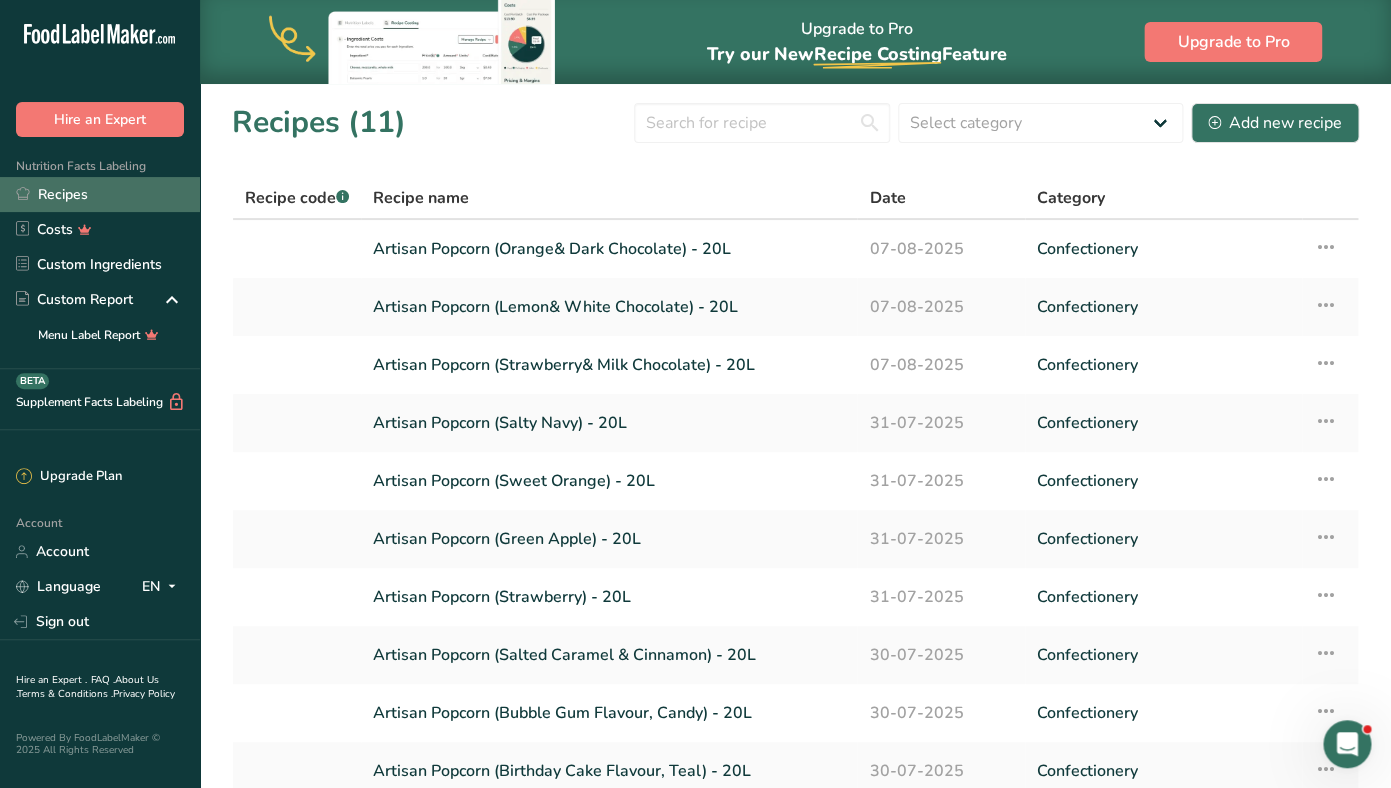 scroll, scrollTop: 0, scrollLeft: 0, axis: both 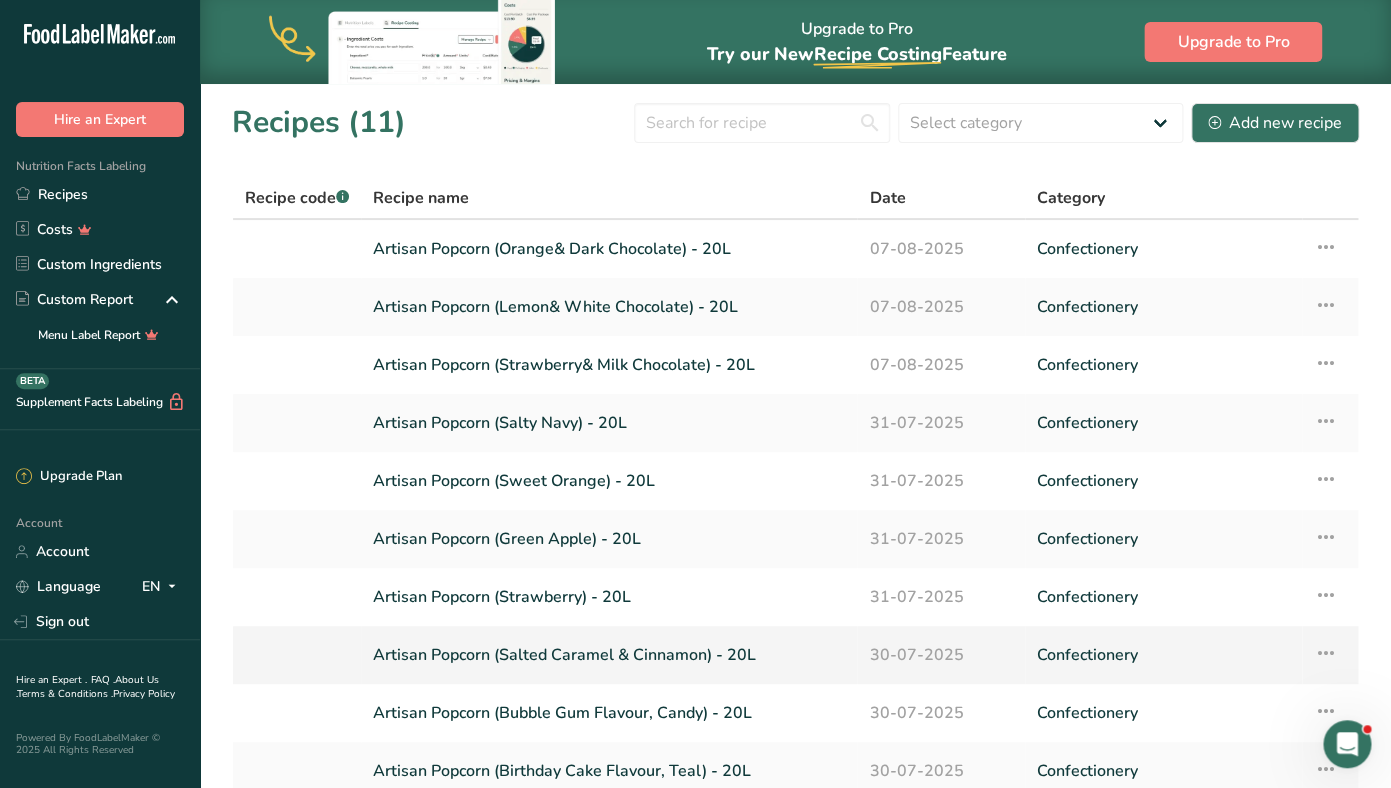 click on "Artisan Popcorn (Salted Caramel & Cinnamon) - 20L" at bounding box center [609, 655] 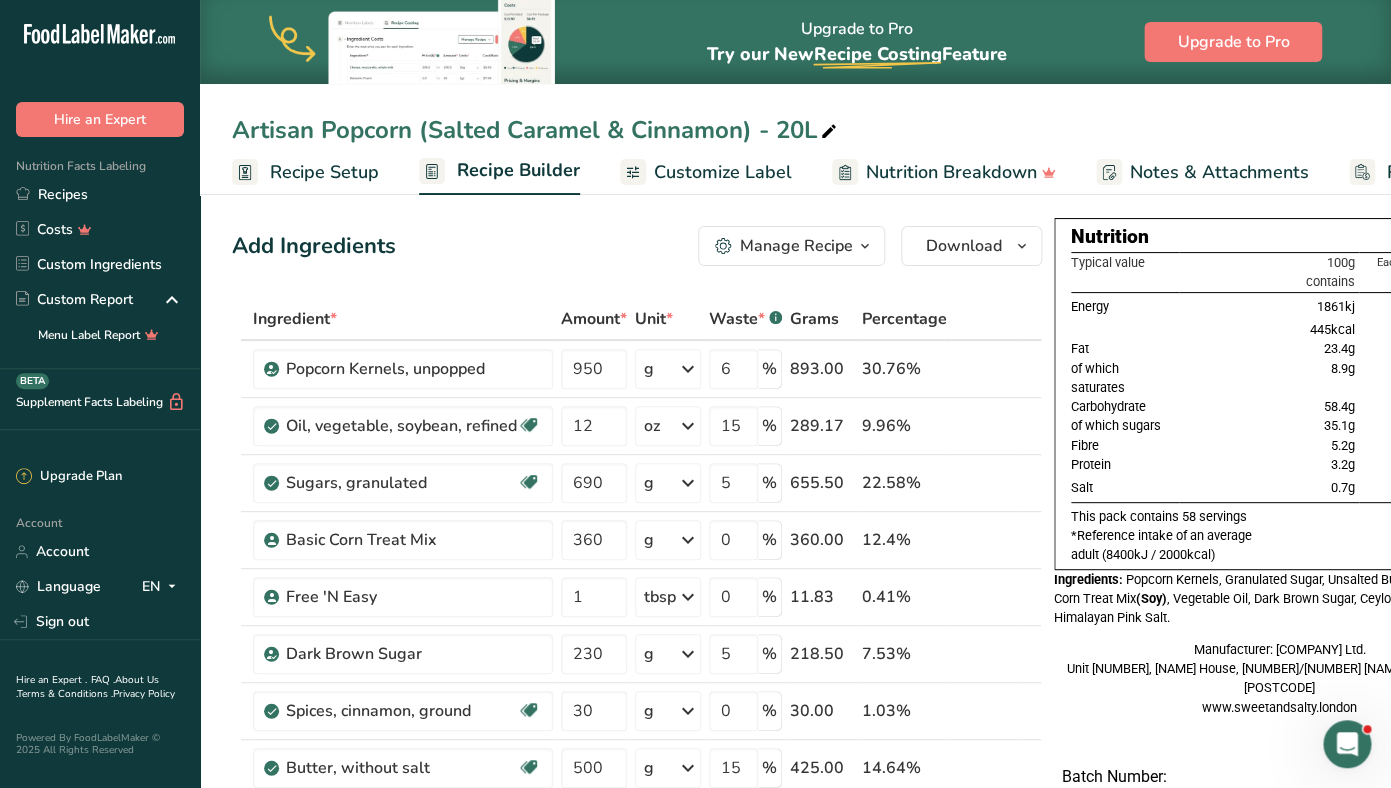 scroll, scrollTop: 0, scrollLeft: 0, axis: both 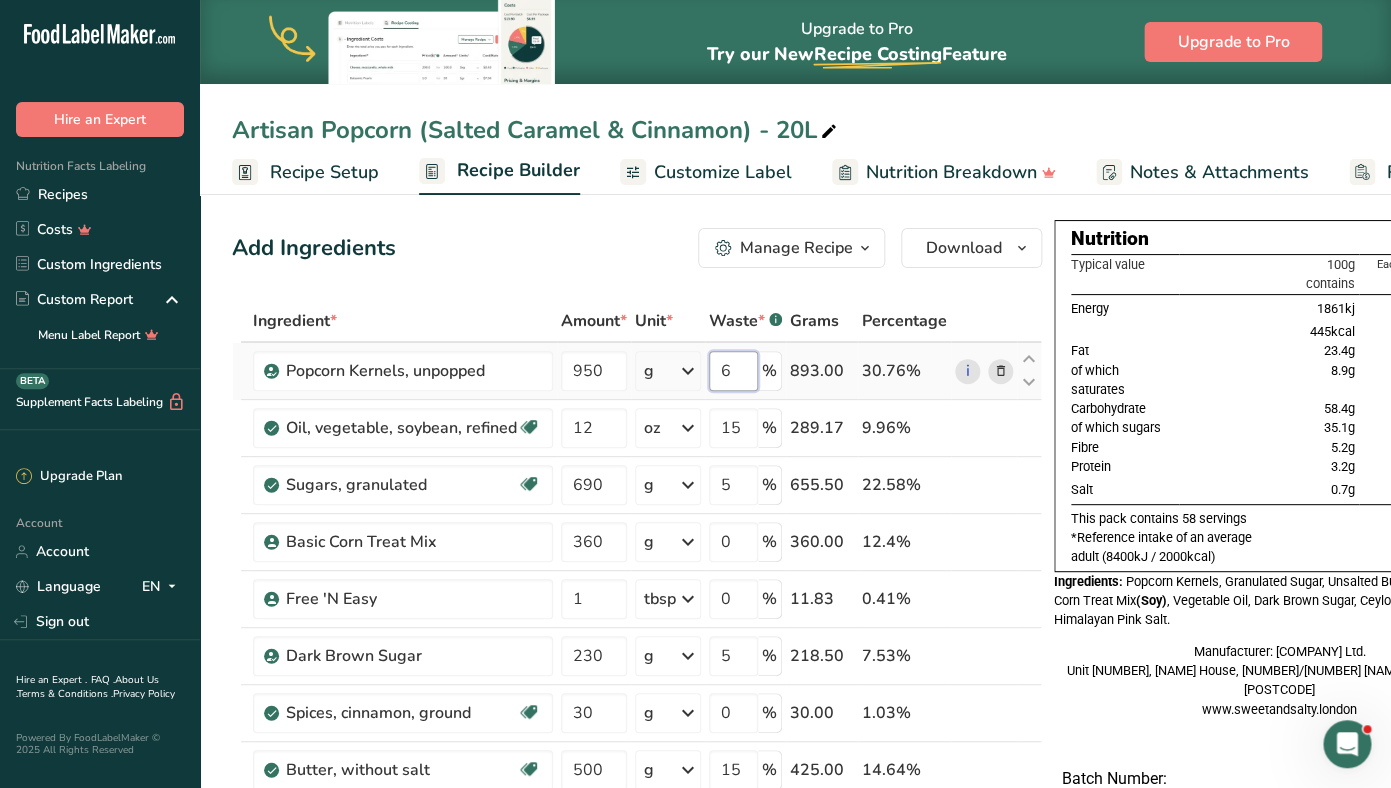 click on "6" at bounding box center [733, 371] 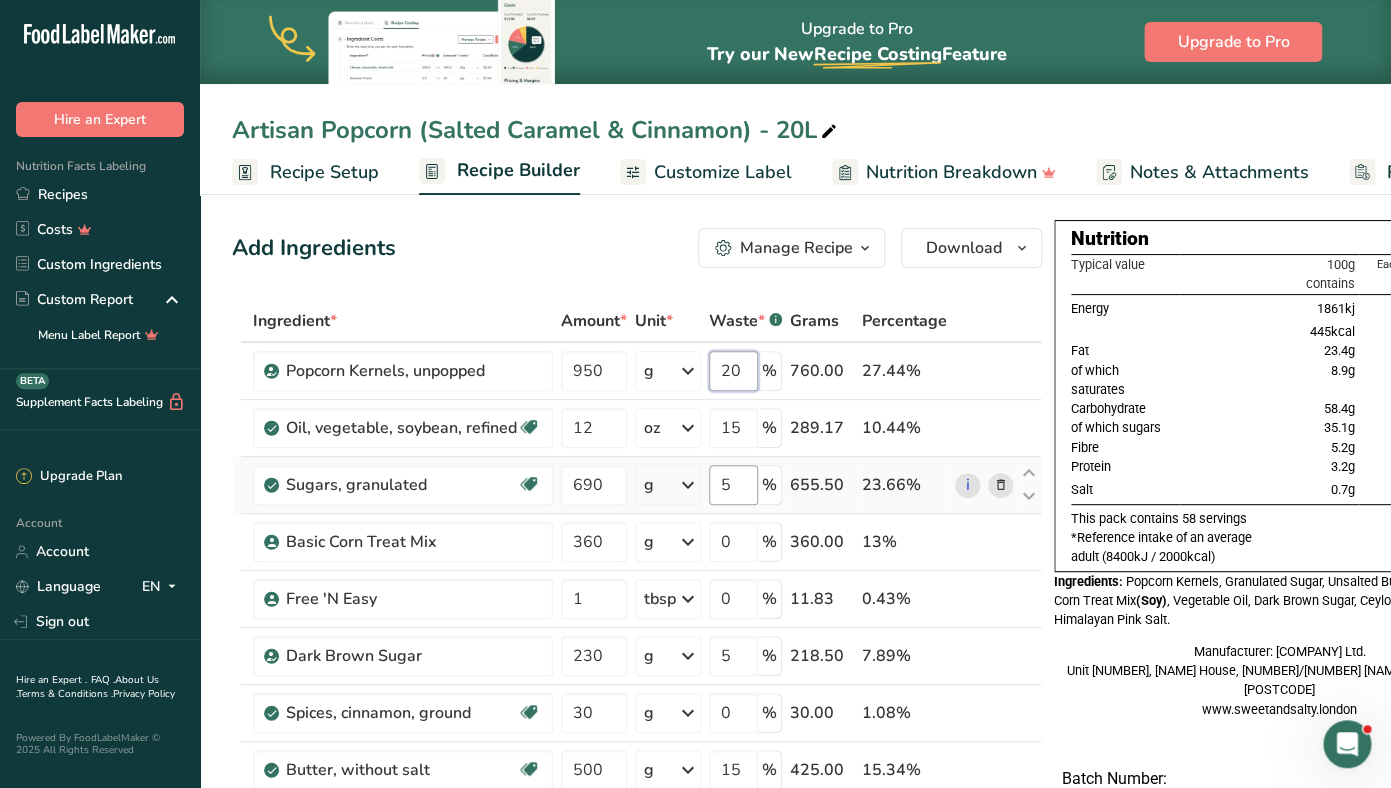 type on "20" 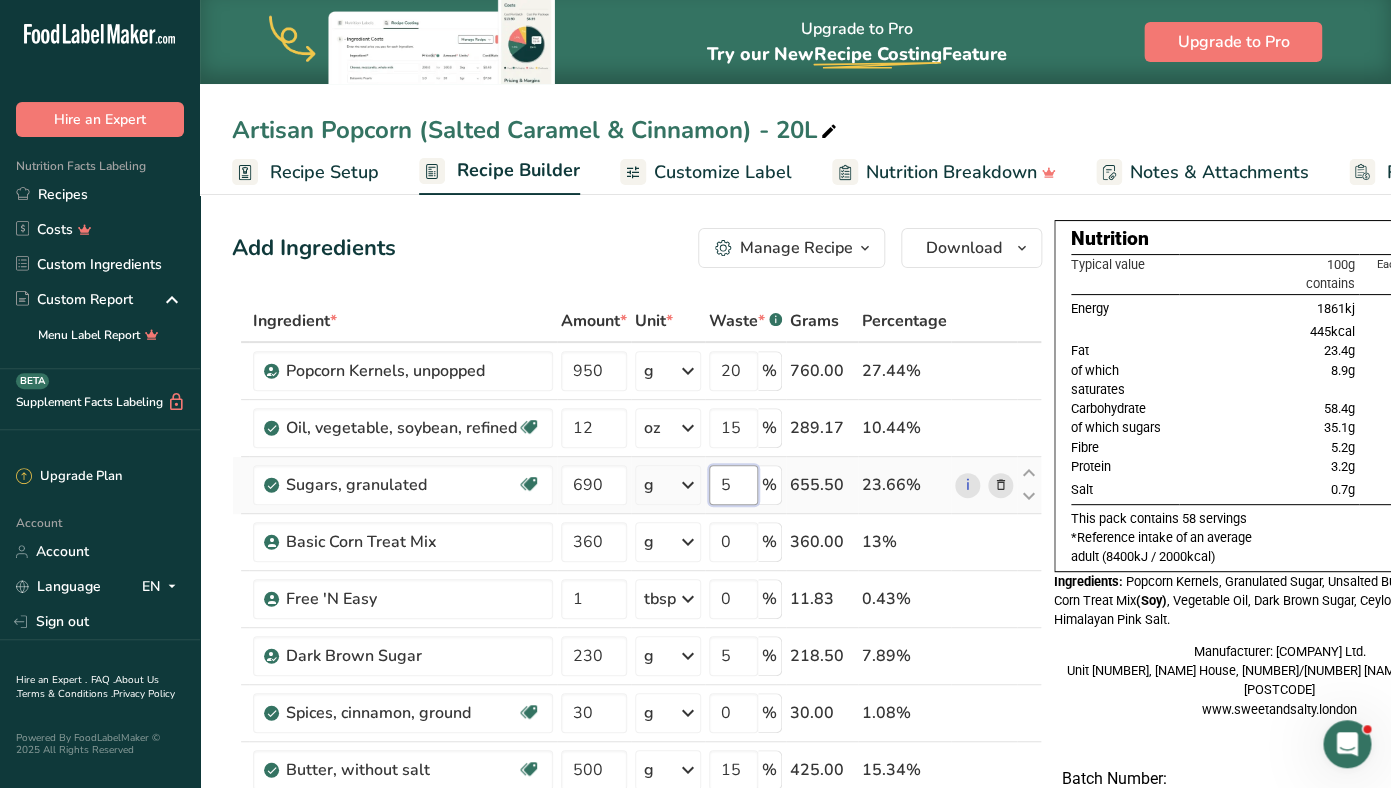 click on "5" at bounding box center (733, 485) 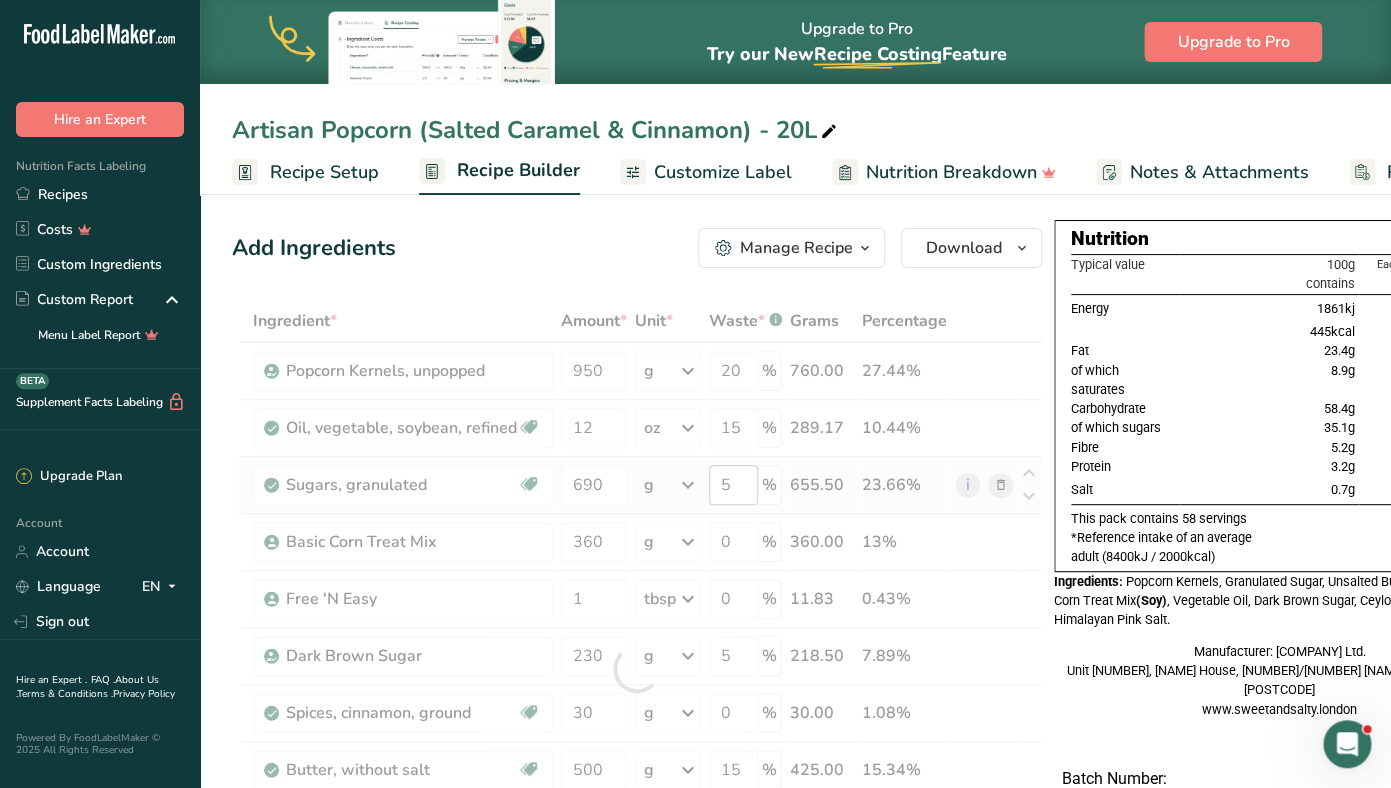 click at bounding box center [637, 669] 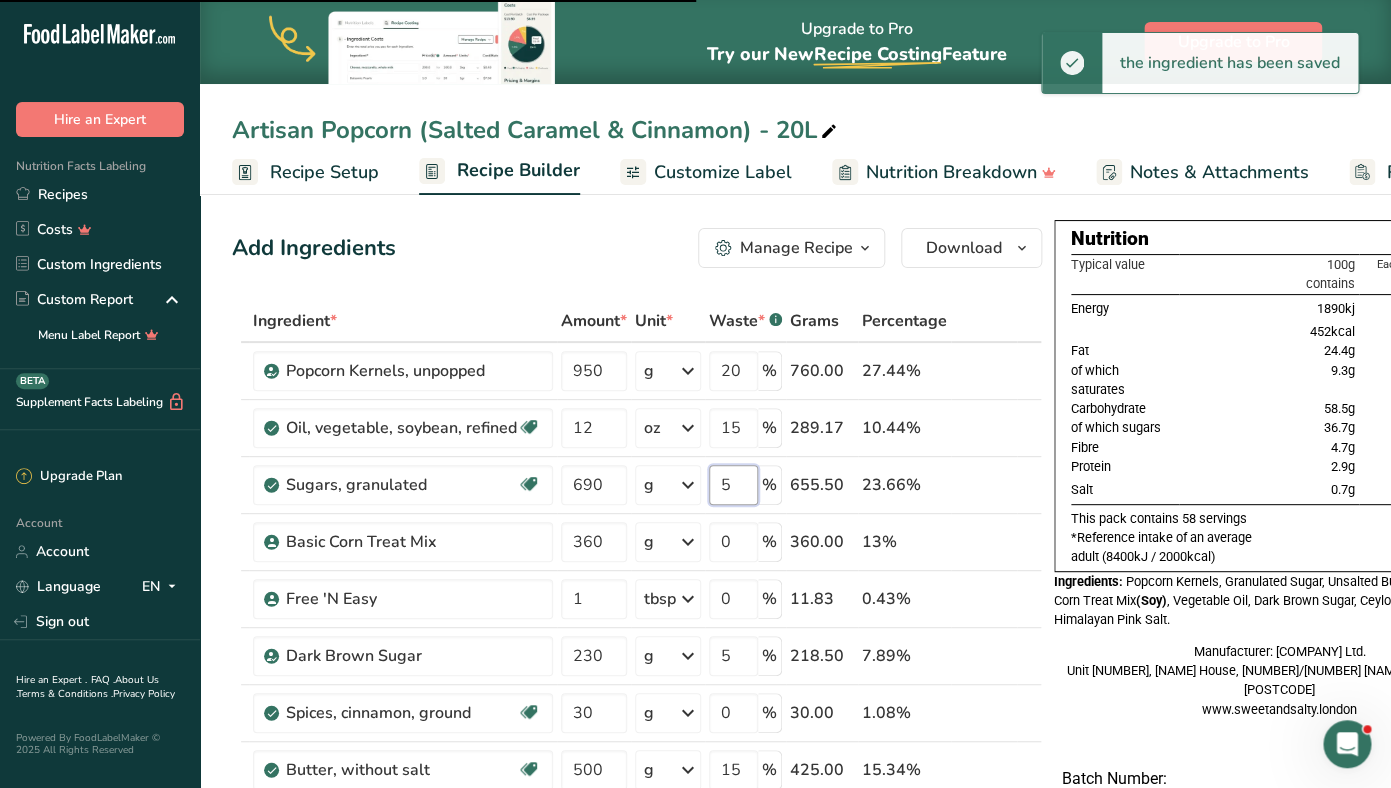 click on "5" at bounding box center (733, 485) 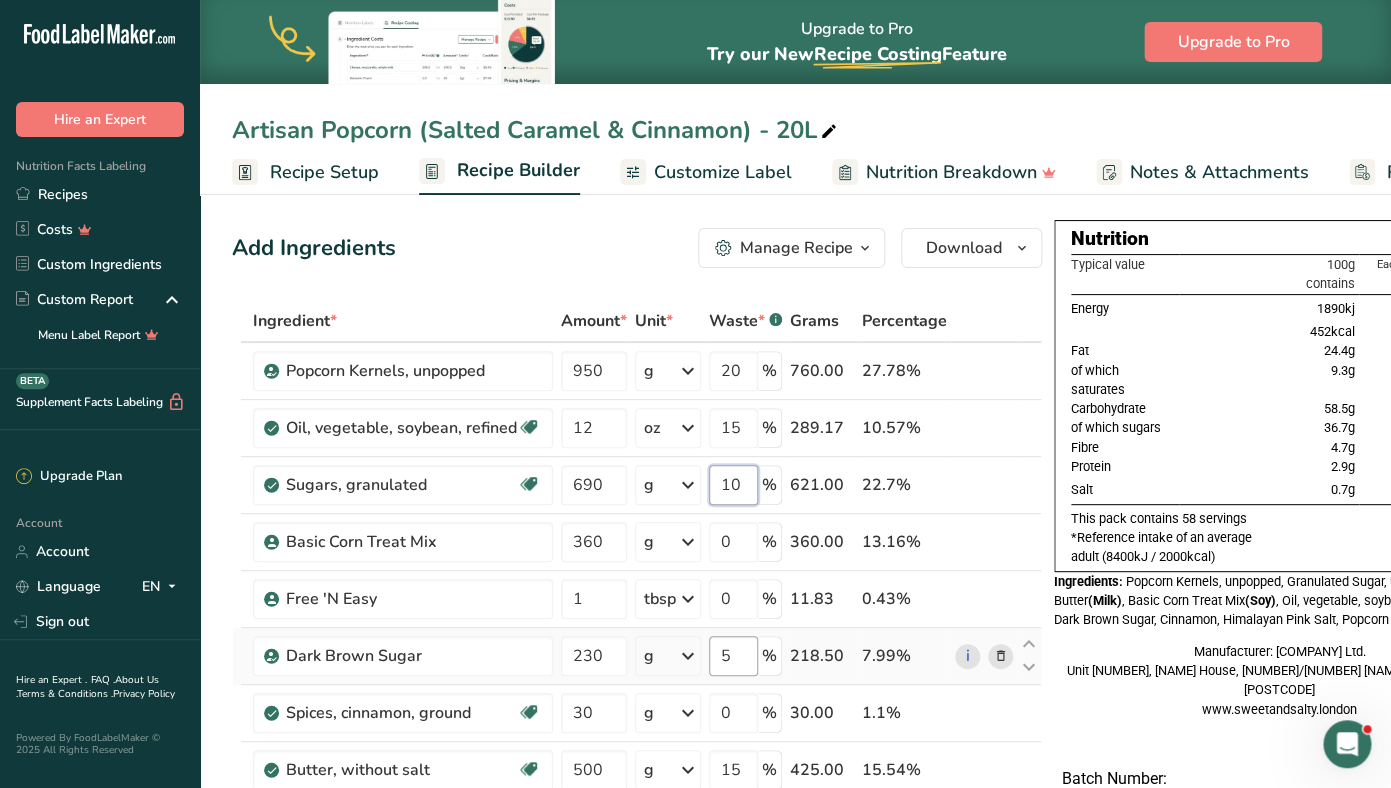 type on "10" 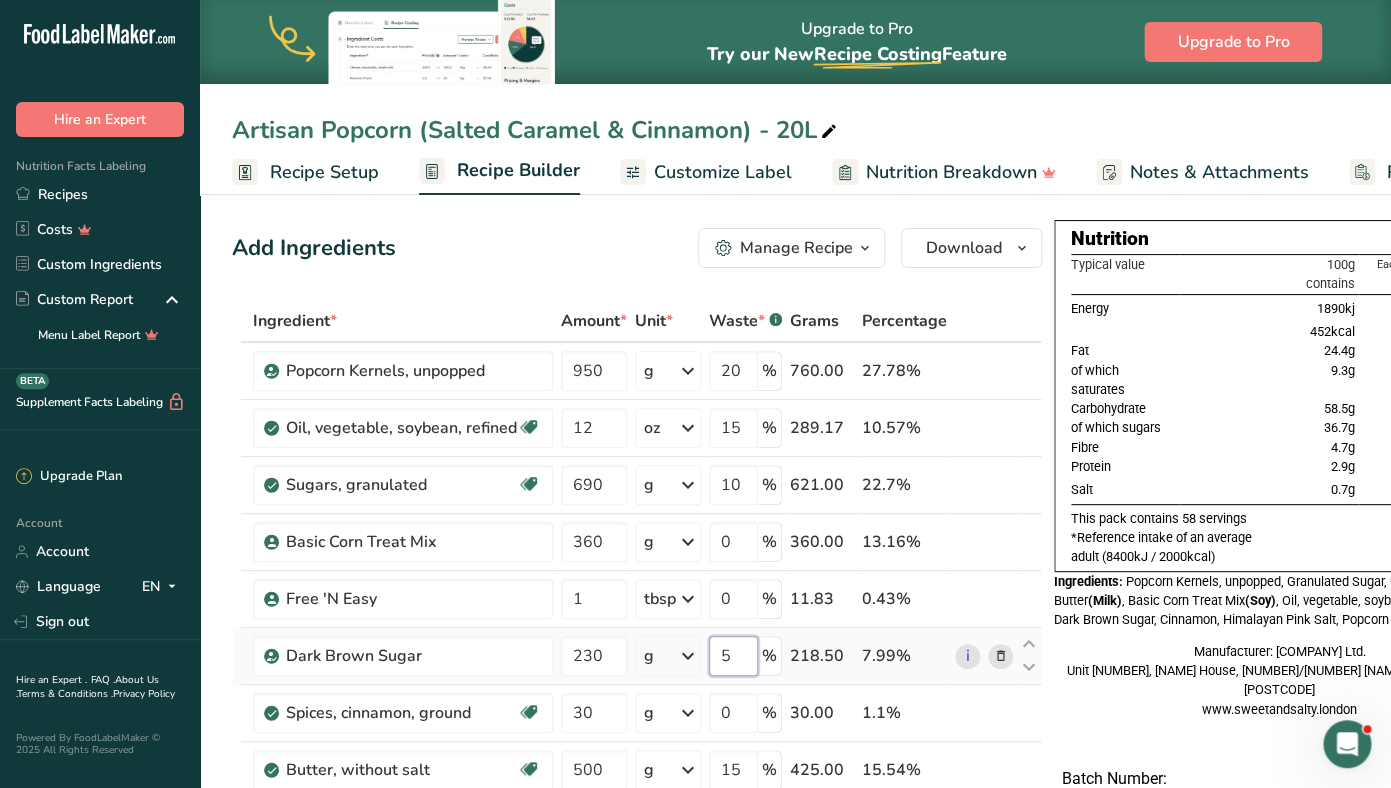 click on "5" at bounding box center [733, 656] 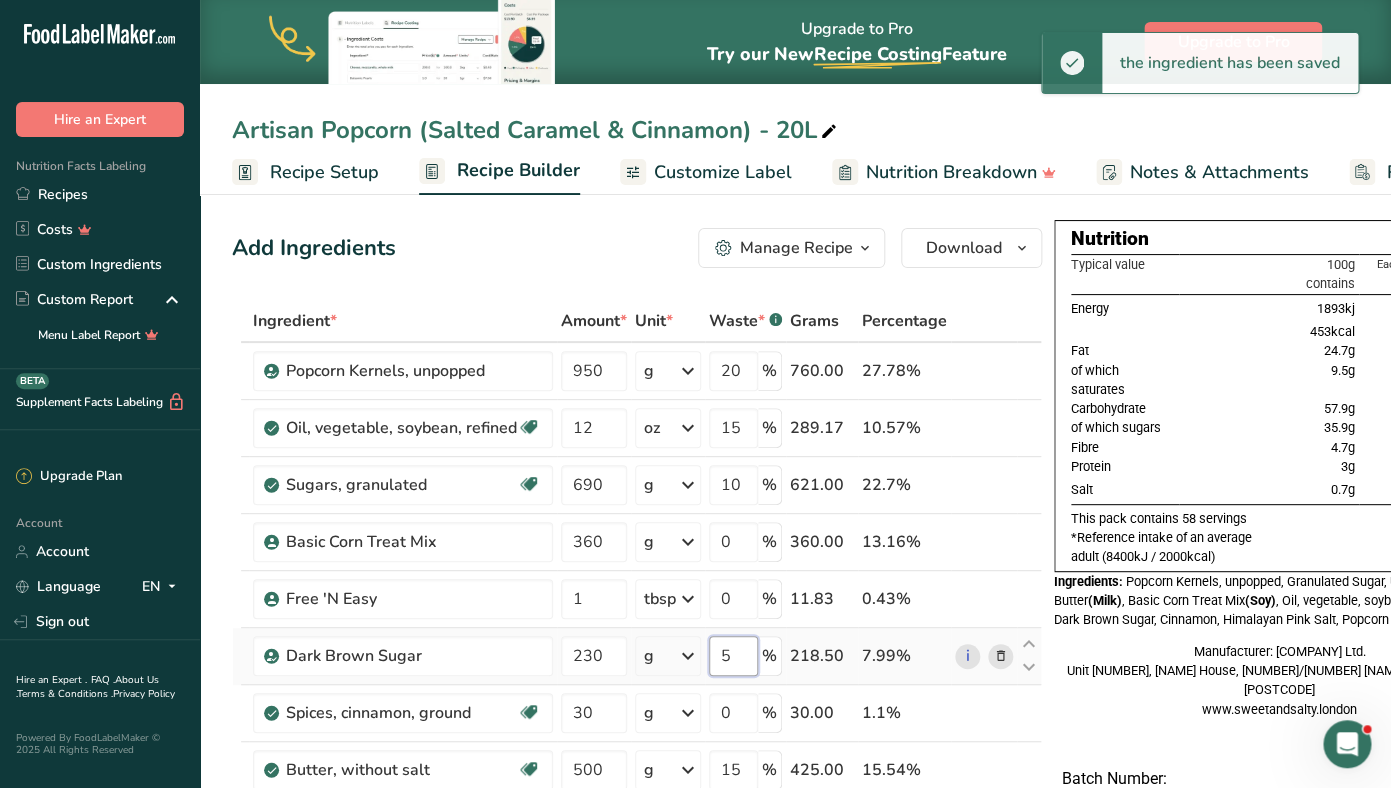 click on "5" at bounding box center [733, 656] 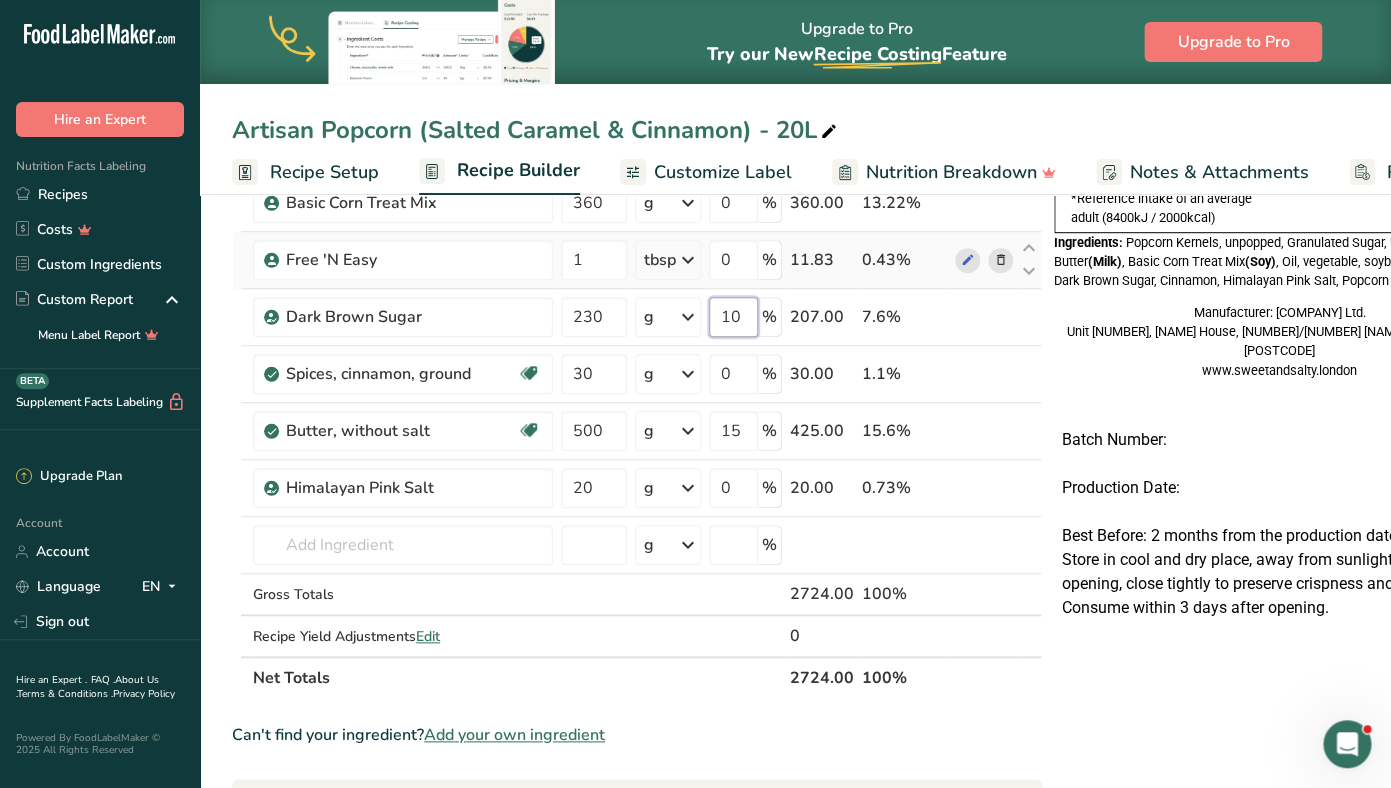 scroll, scrollTop: 193, scrollLeft: 0, axis: vertical 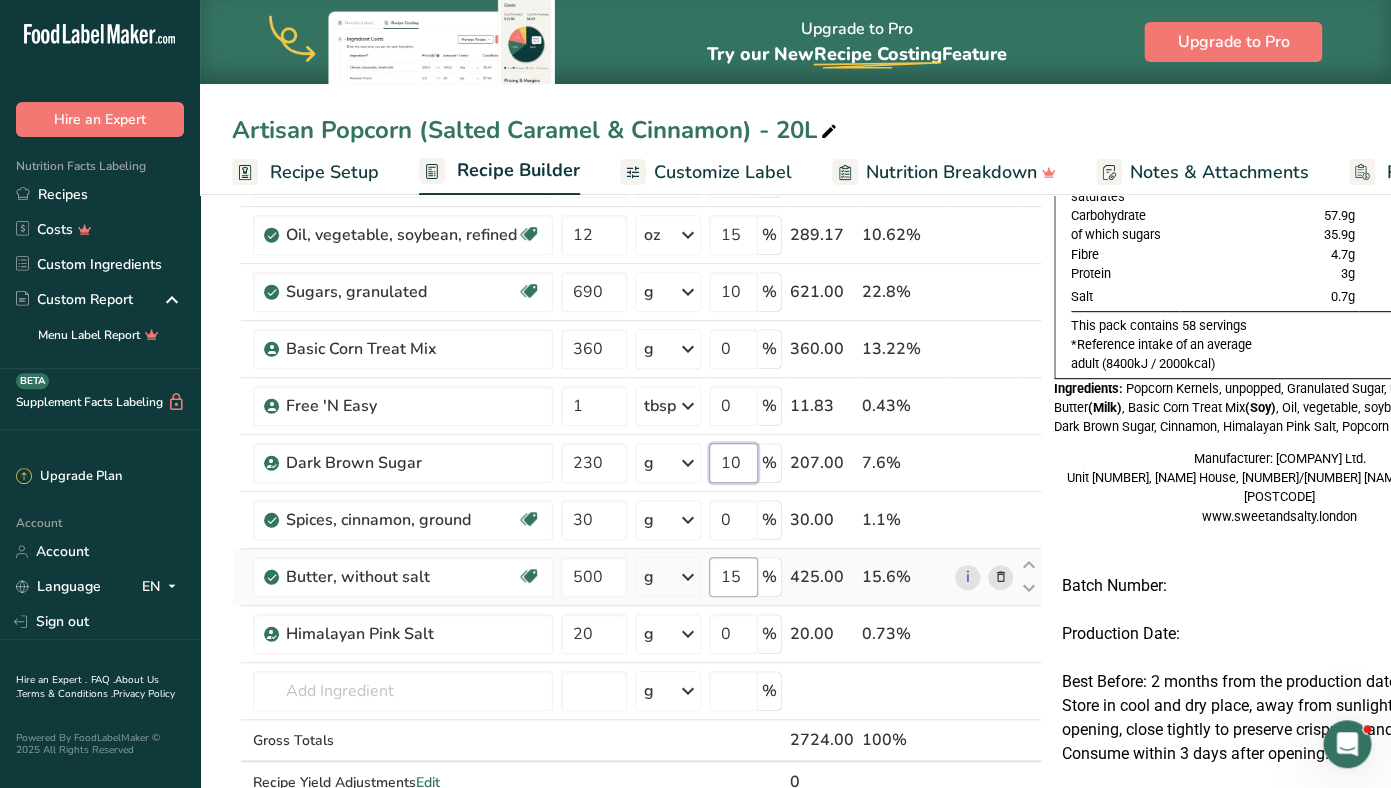 type on "10" 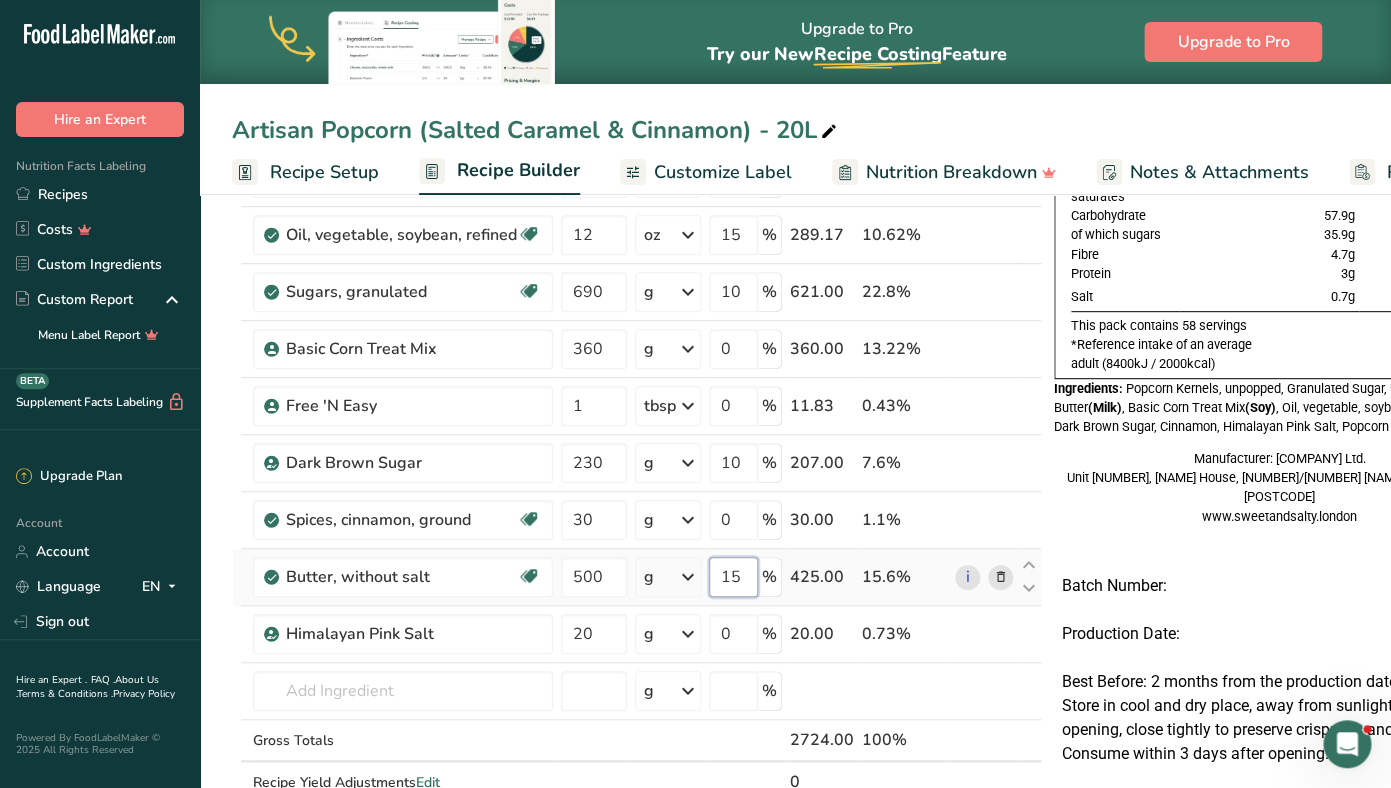 click on "15" at bounding box center [733, 577] 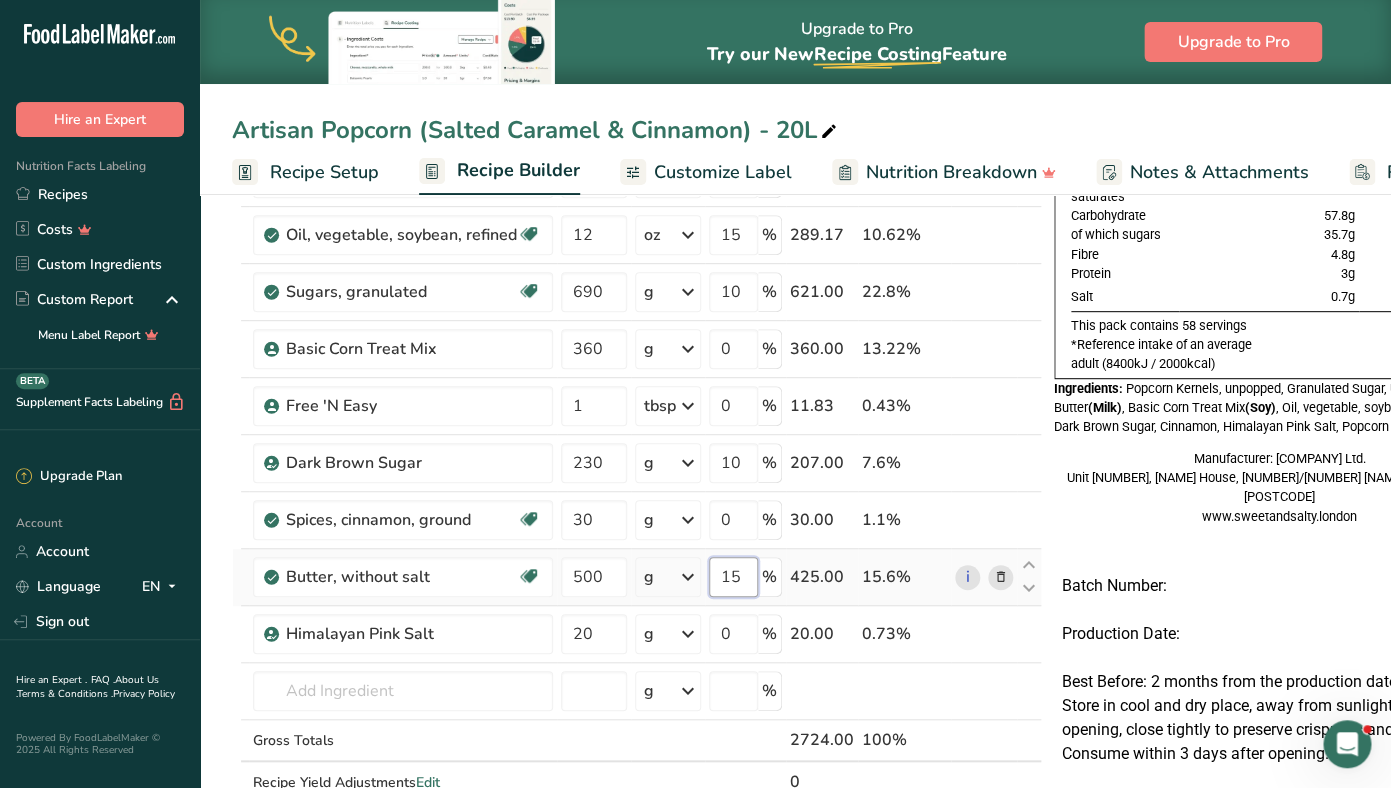 scroll, scrollTop: 0, scrollLeft: 0, axis: both 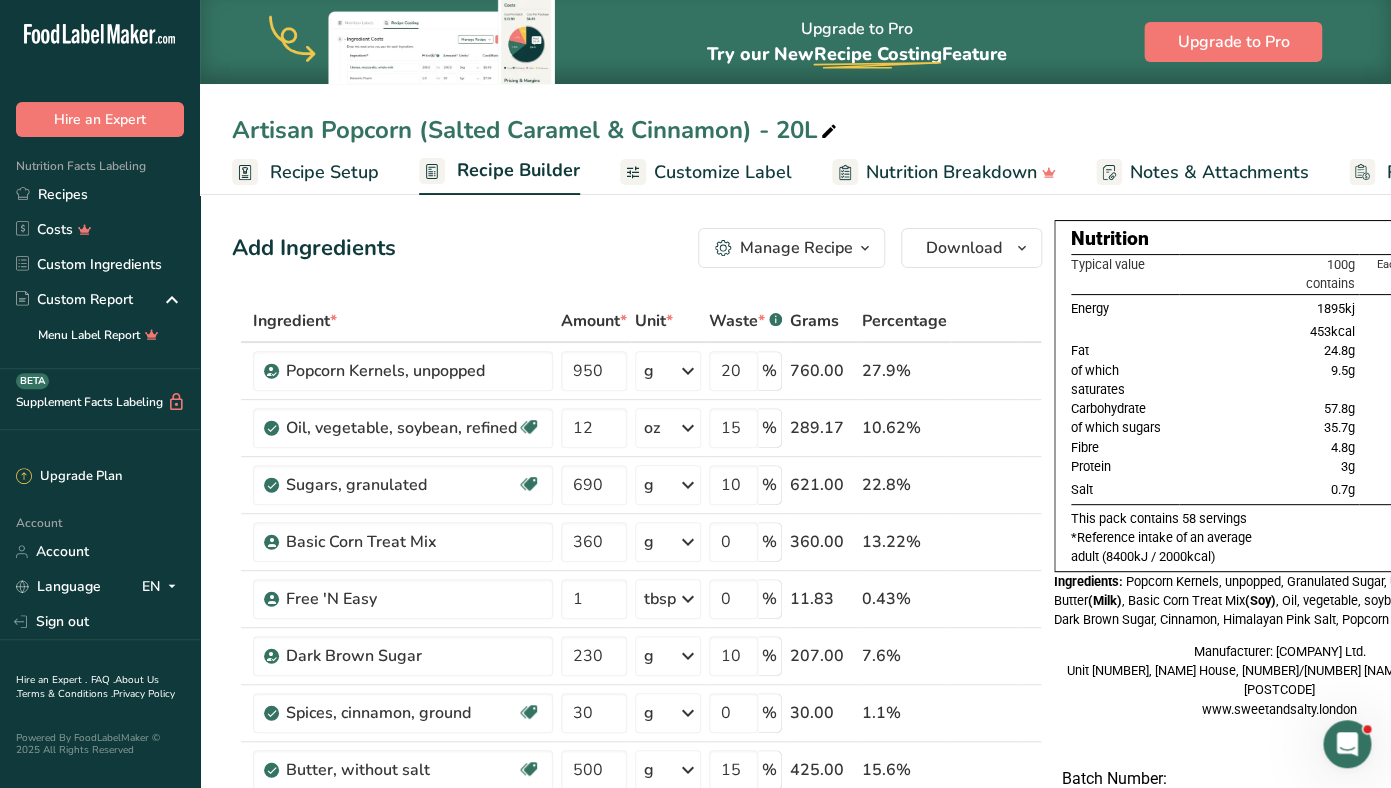 click on "Recipe Setup" at bounding box center [324, 172] 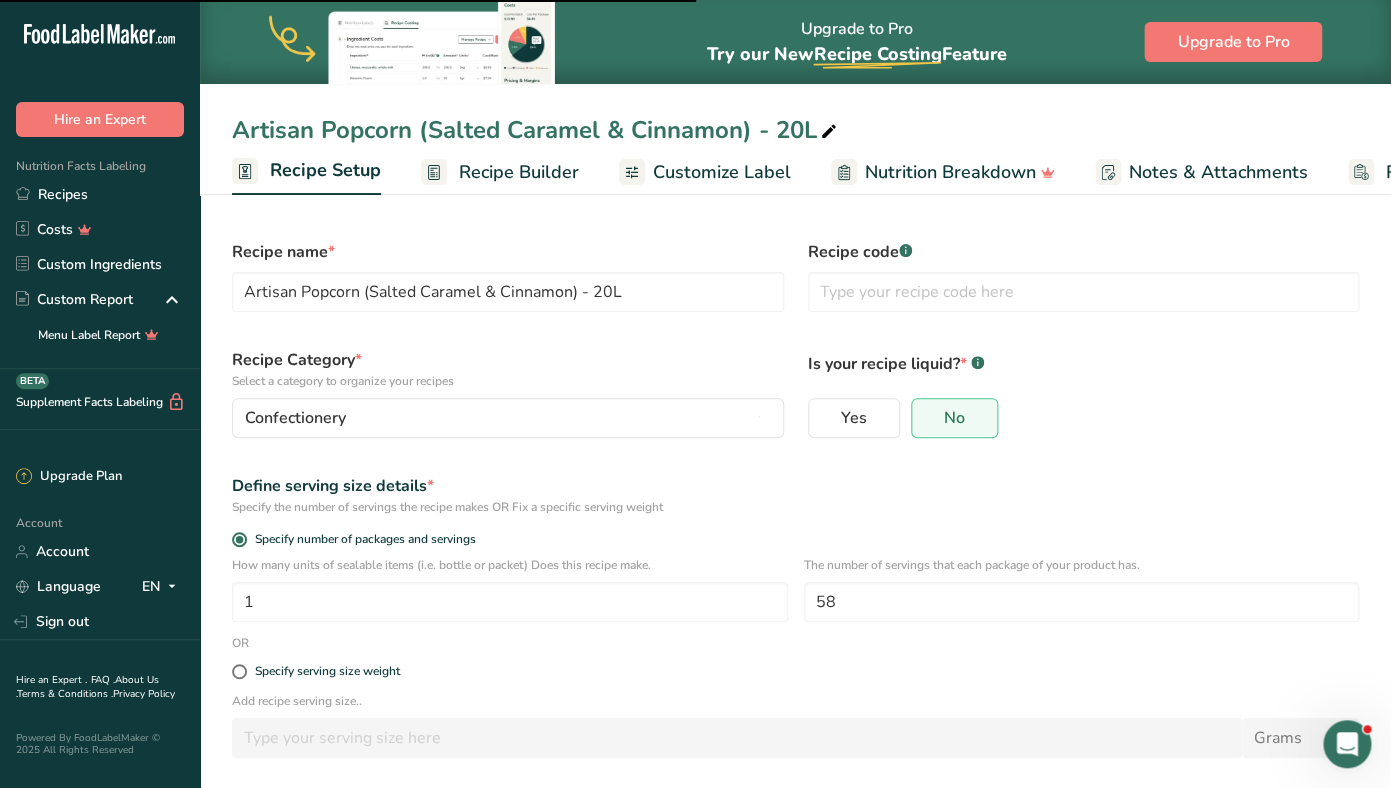 scroll, scrollTop: 0, scrollLeft: 7, axis: horizontal 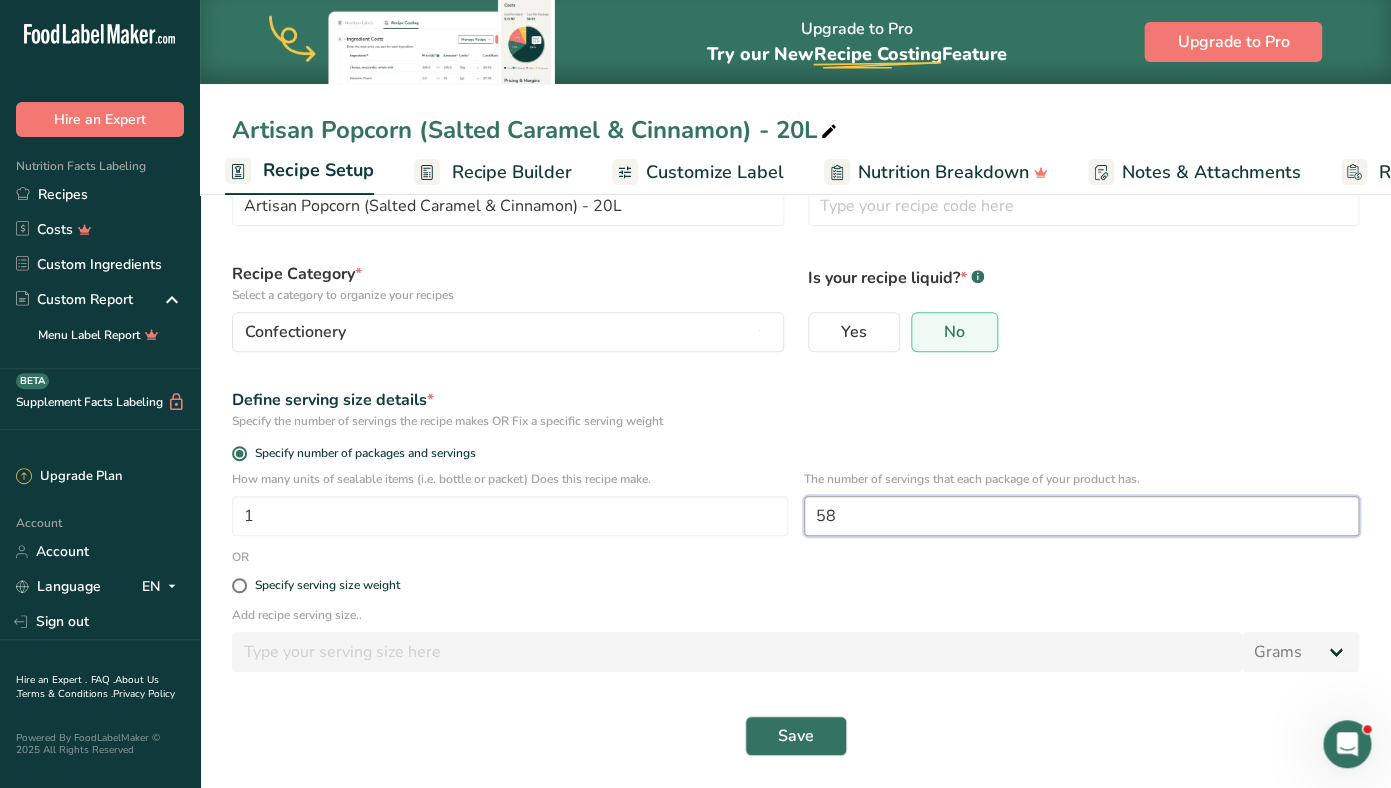 click on "58" at bounding box center (1082, 516) 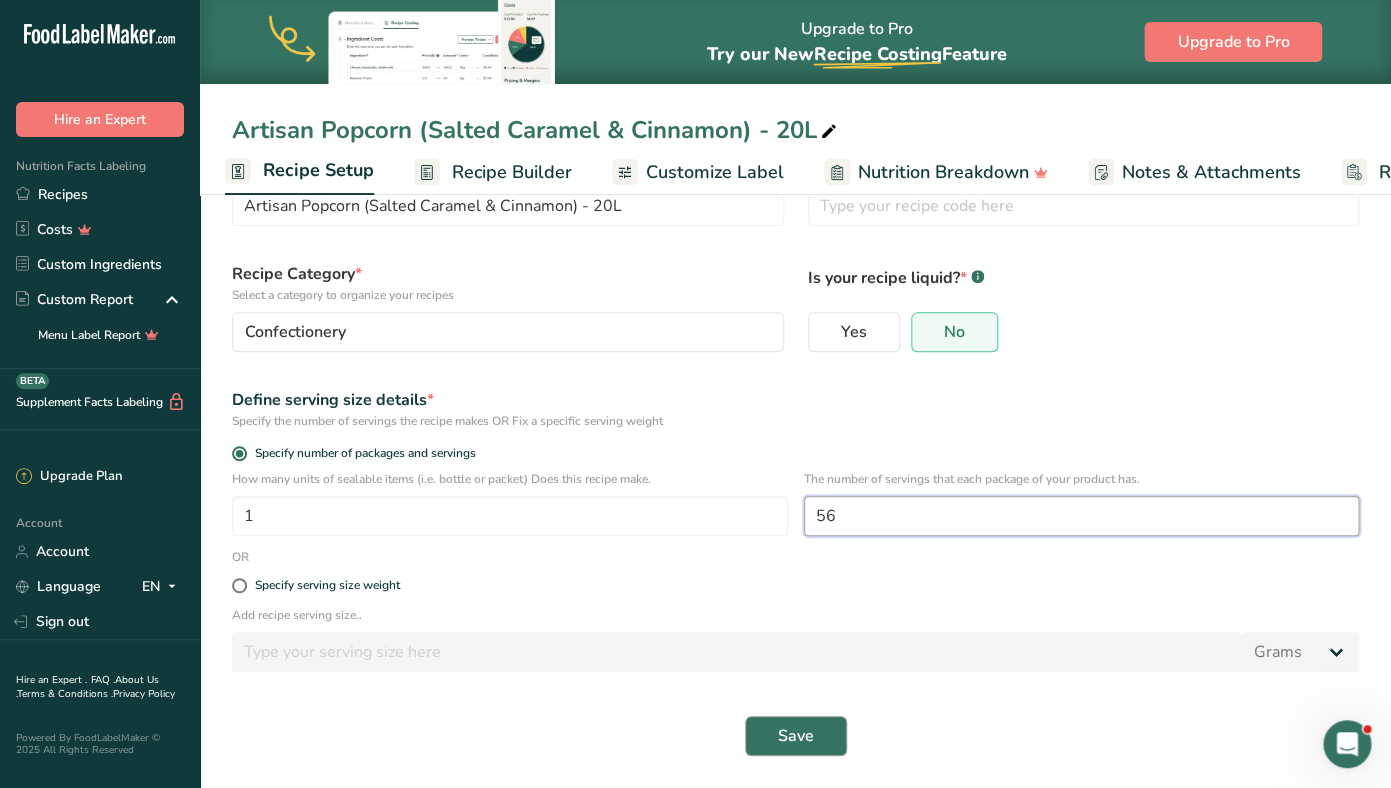 type on "56" 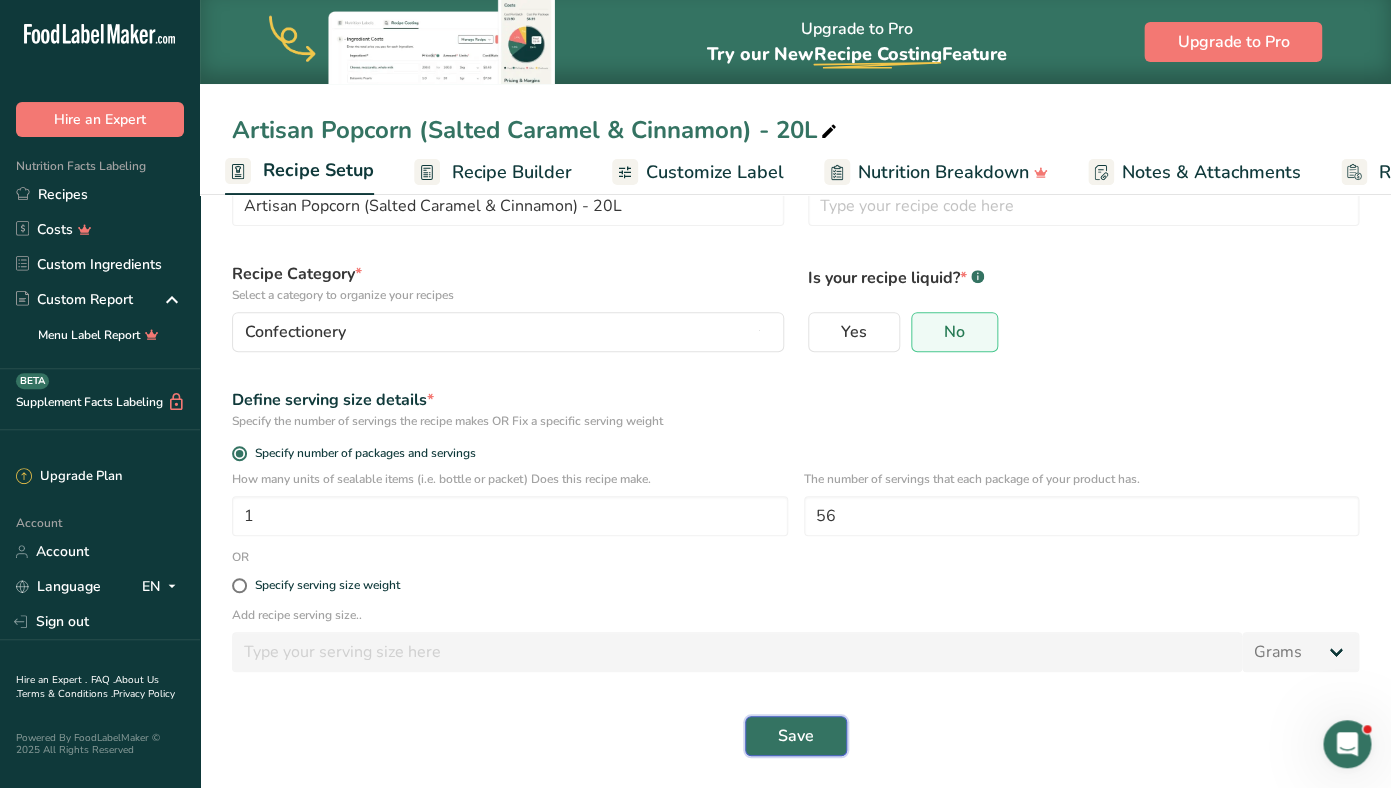 click on "Save" at bounding box center [796, 736] 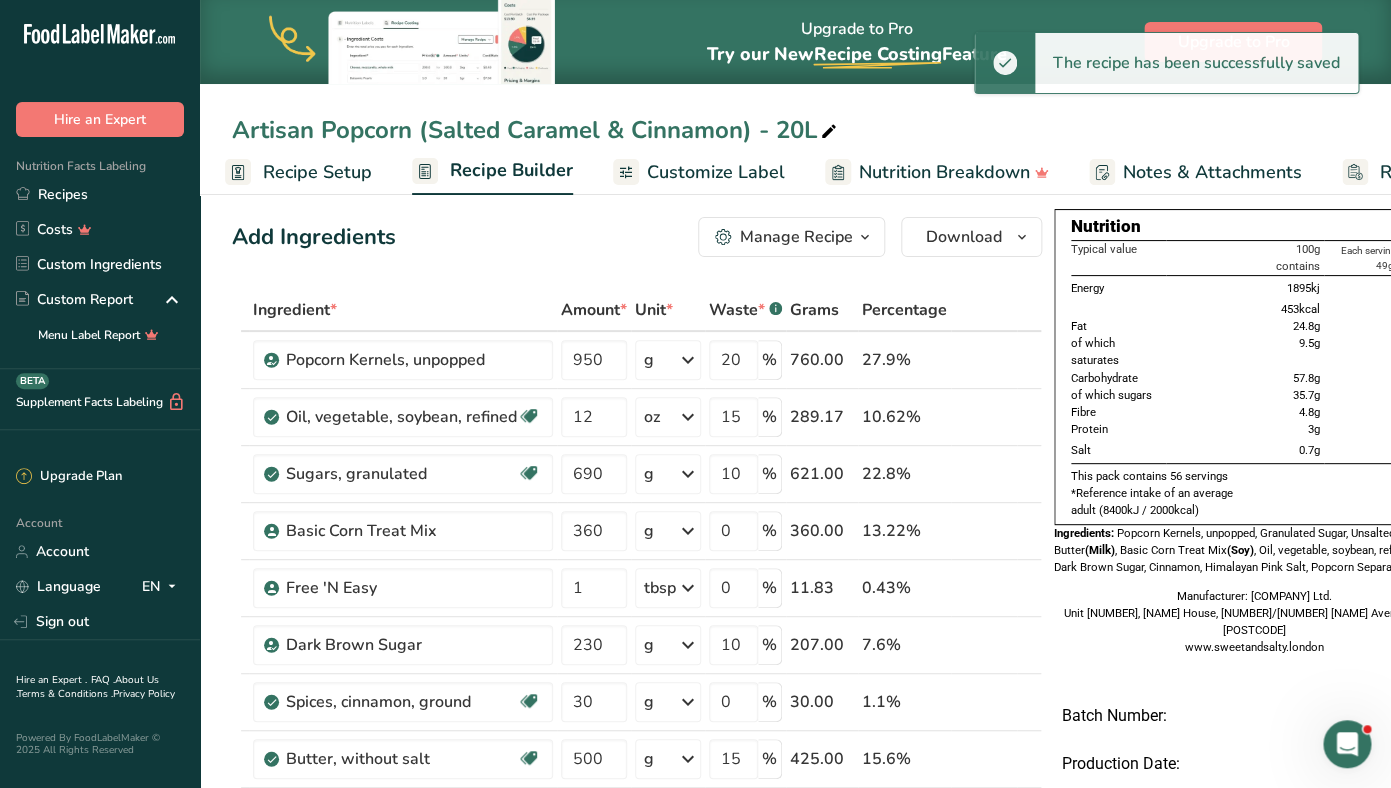 scroll, scrollTop: 0, scrollLeft: 0, axis: both 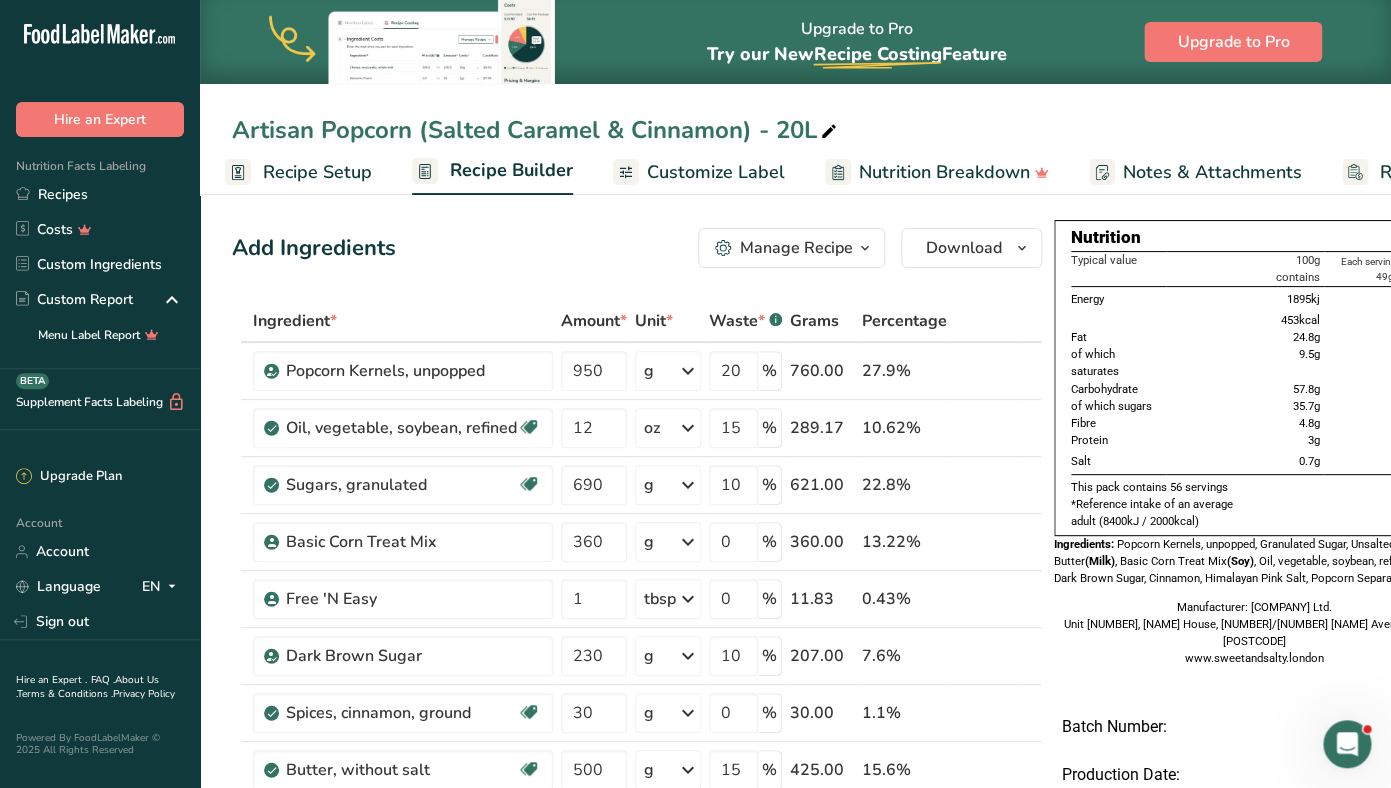 click on "Recipe Setup" at bounding box center [317, 172] 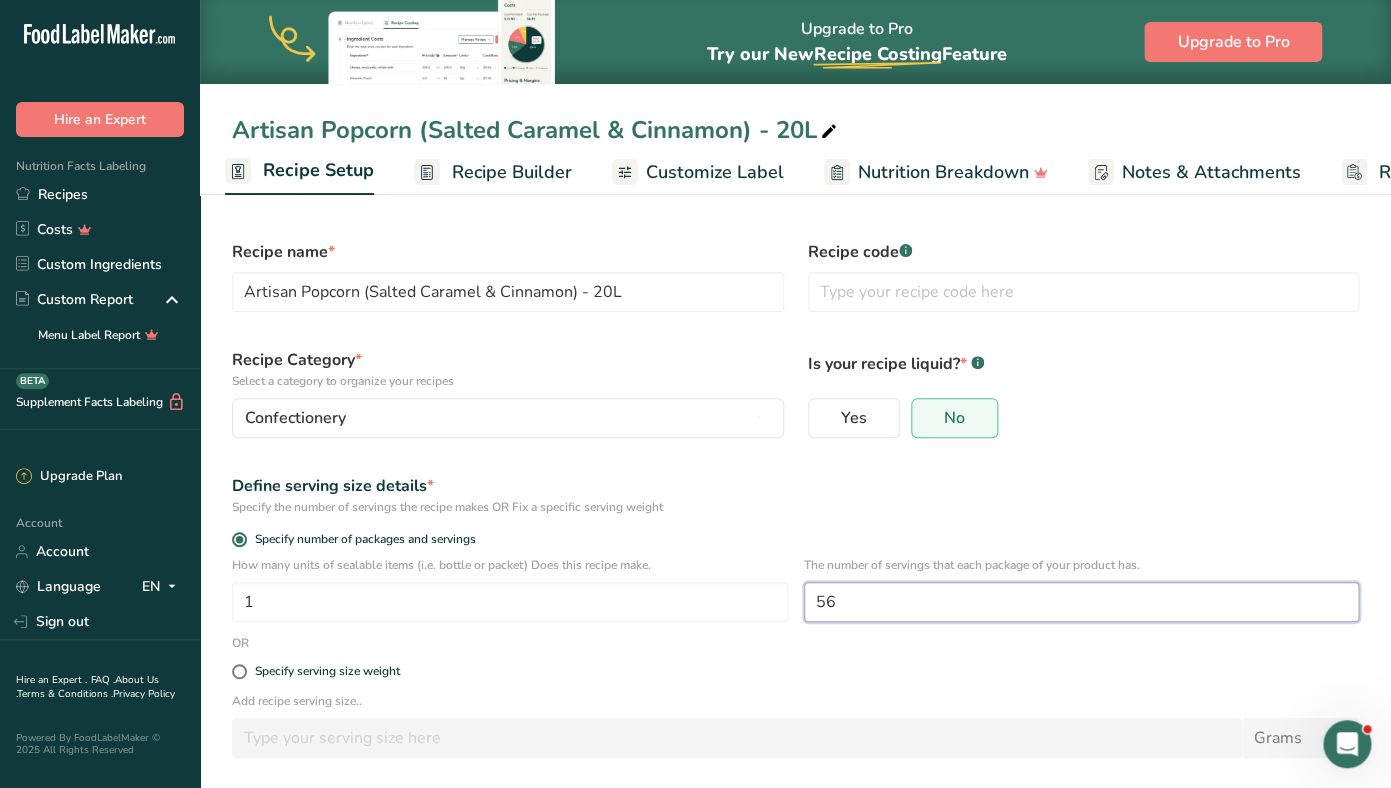 click on "56" at bounding box center [1082, 602] 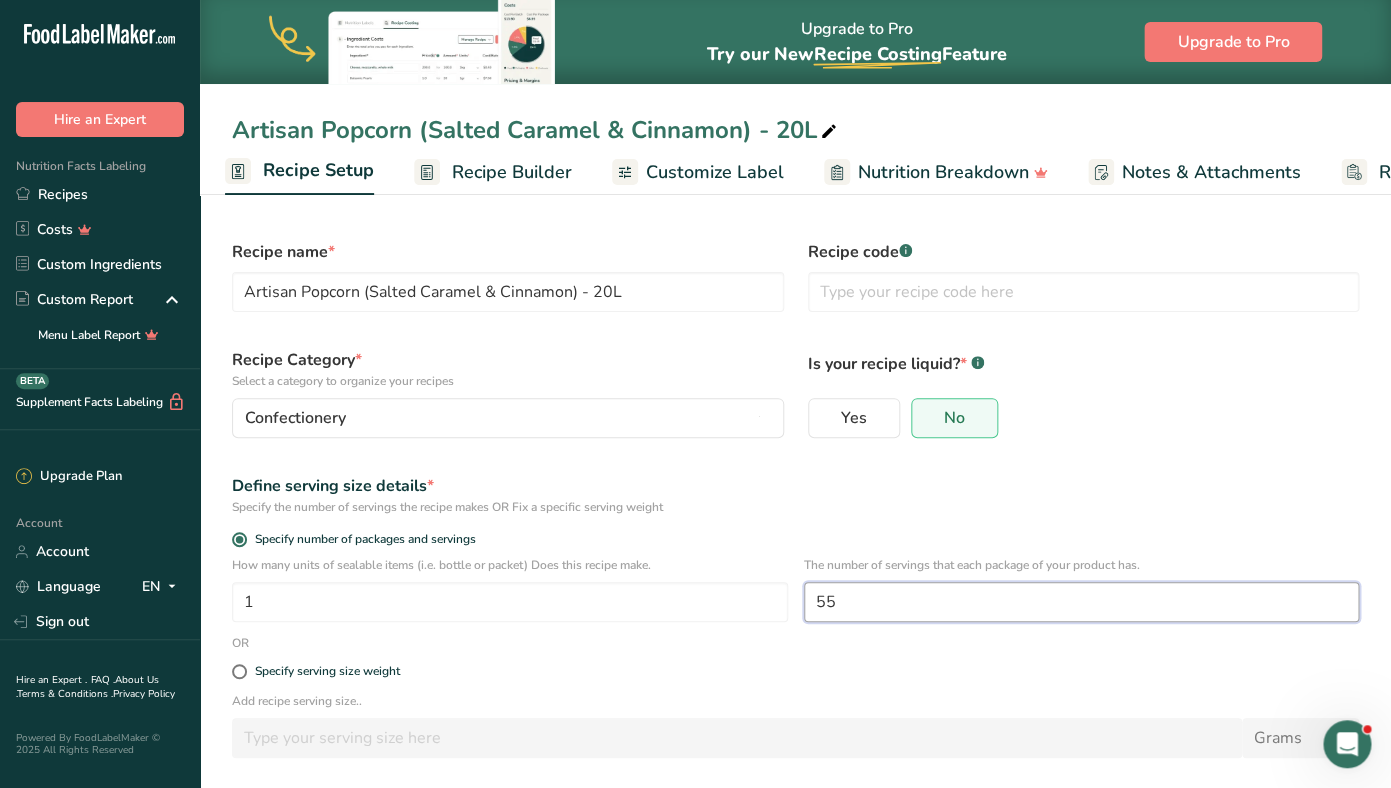 scroll, scrollTop: 86, scrollLeft: 0, axis: vertical 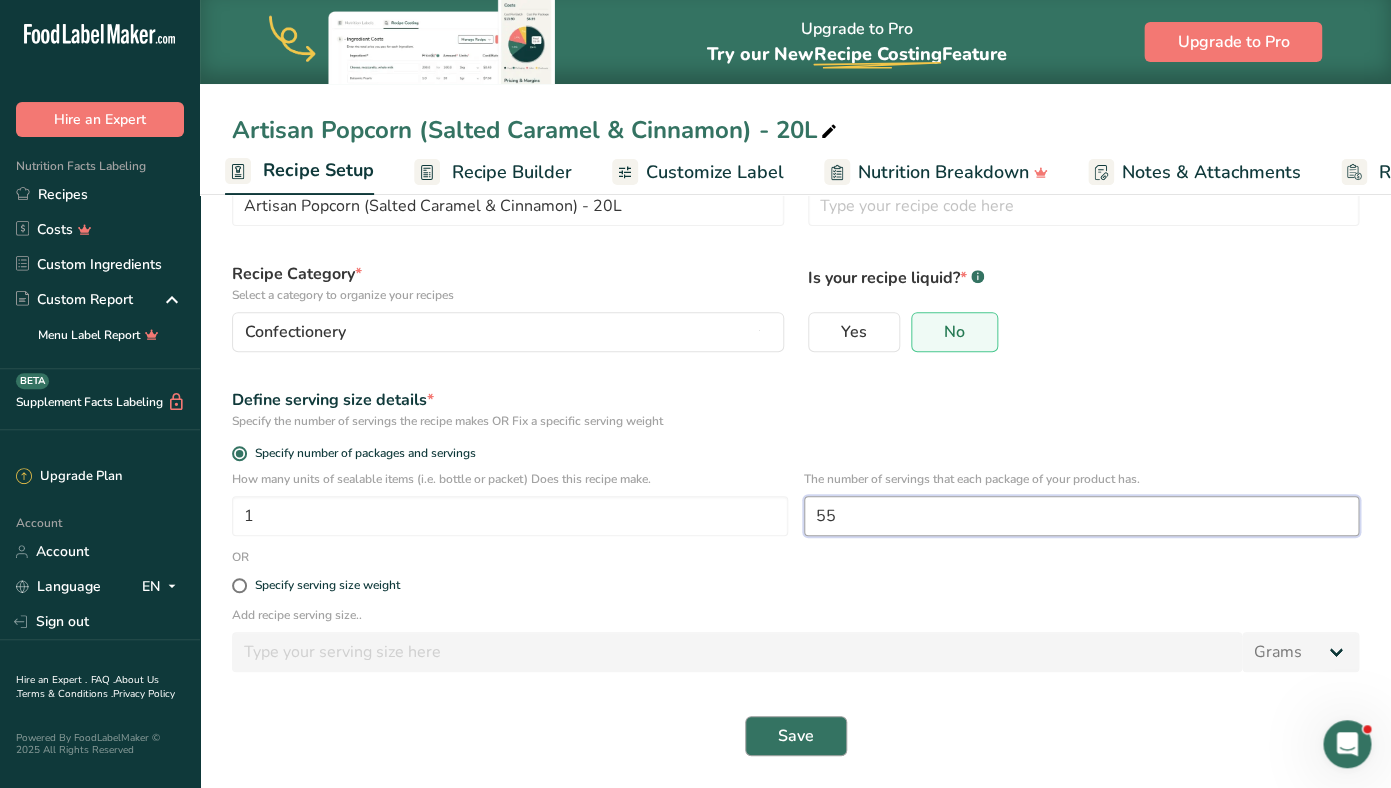type on "55" 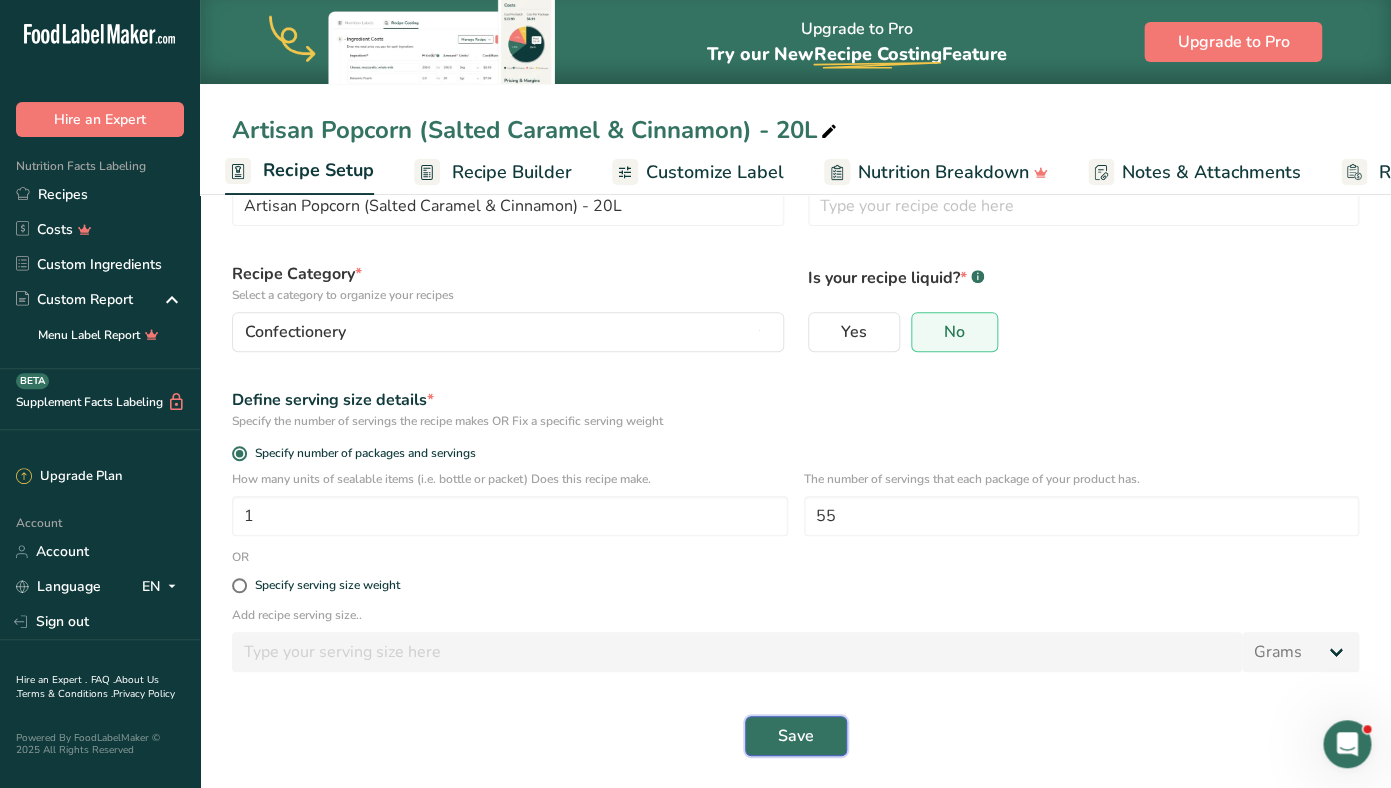 click on "Save" at bounding box center [796, 736] 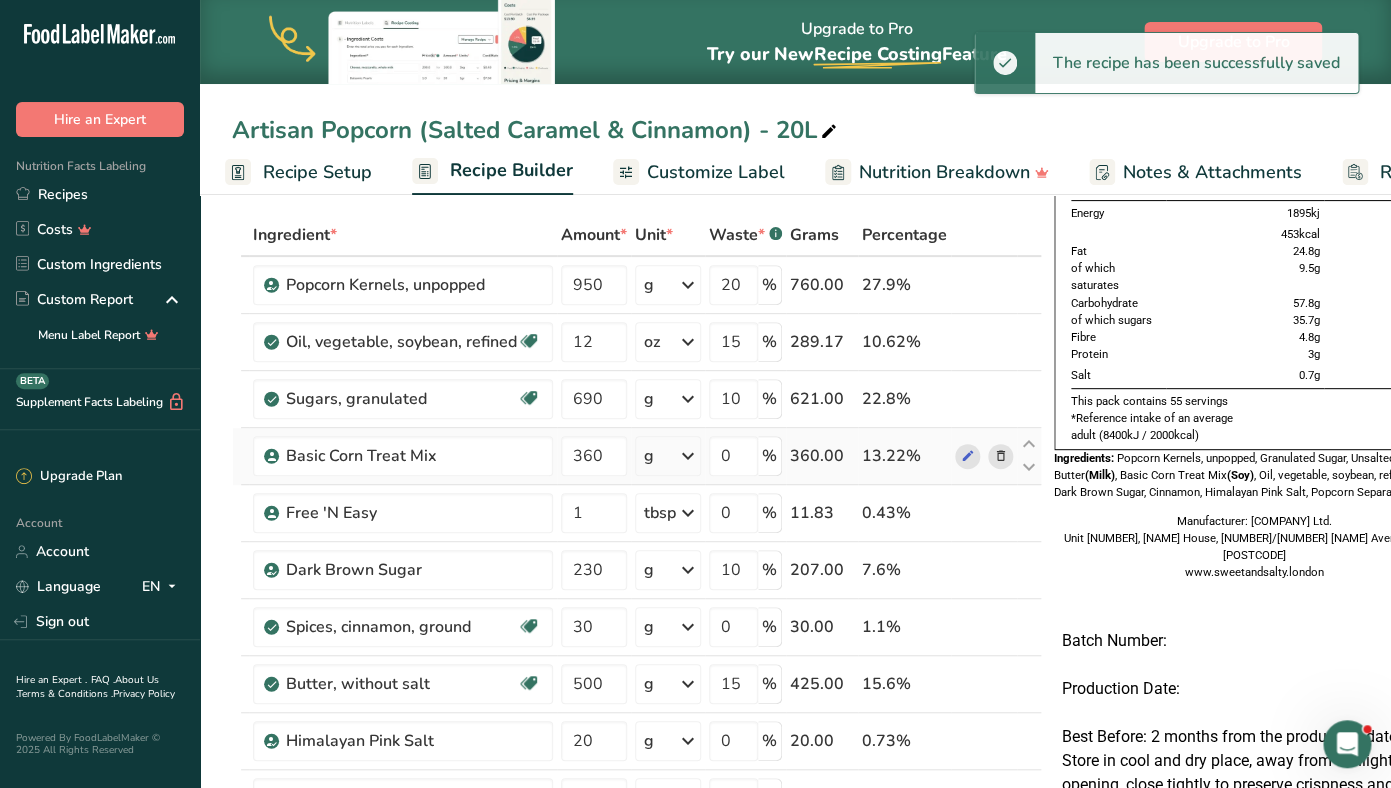scroll, scrollTop: 0, scrollLeft: 0, axis: both 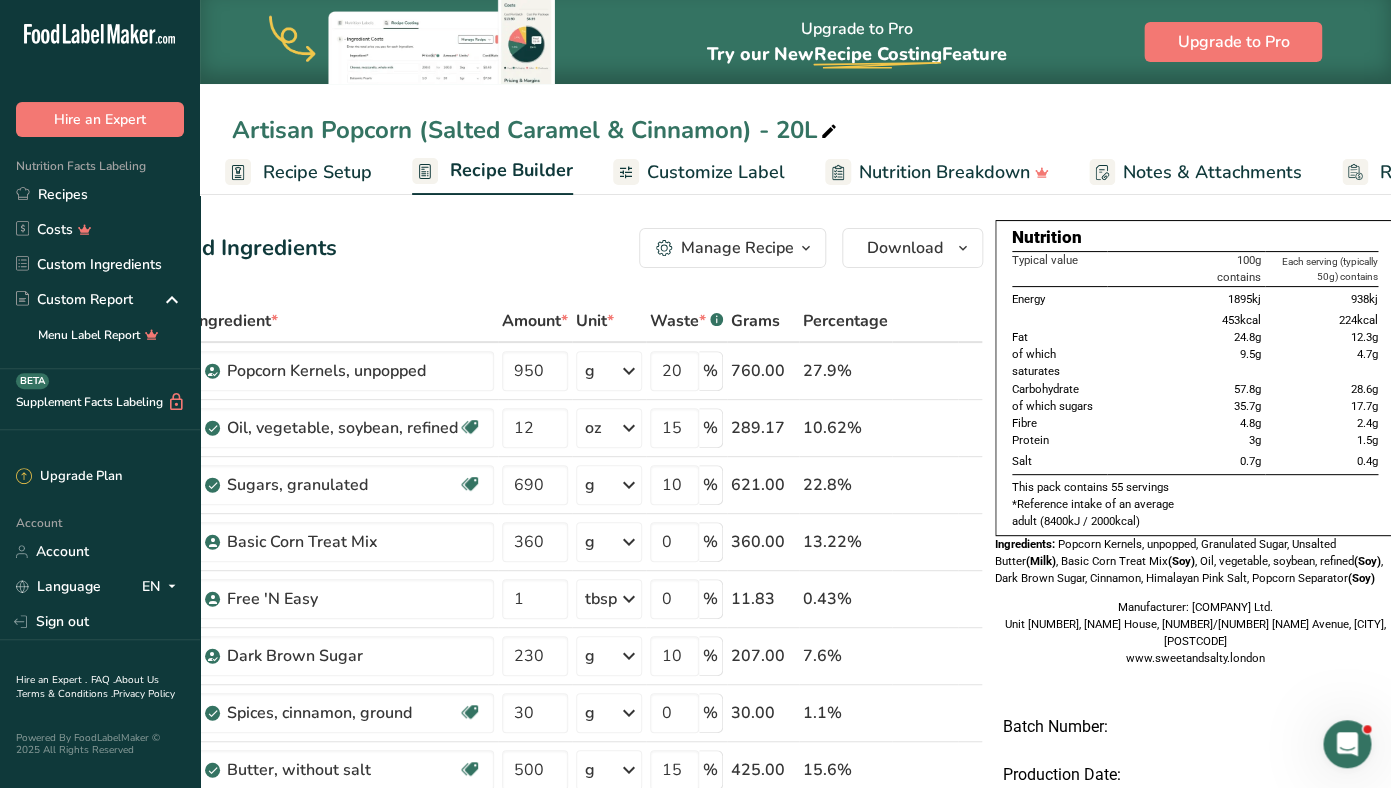 click on "Customize Label" at bounding box center (716, 172) 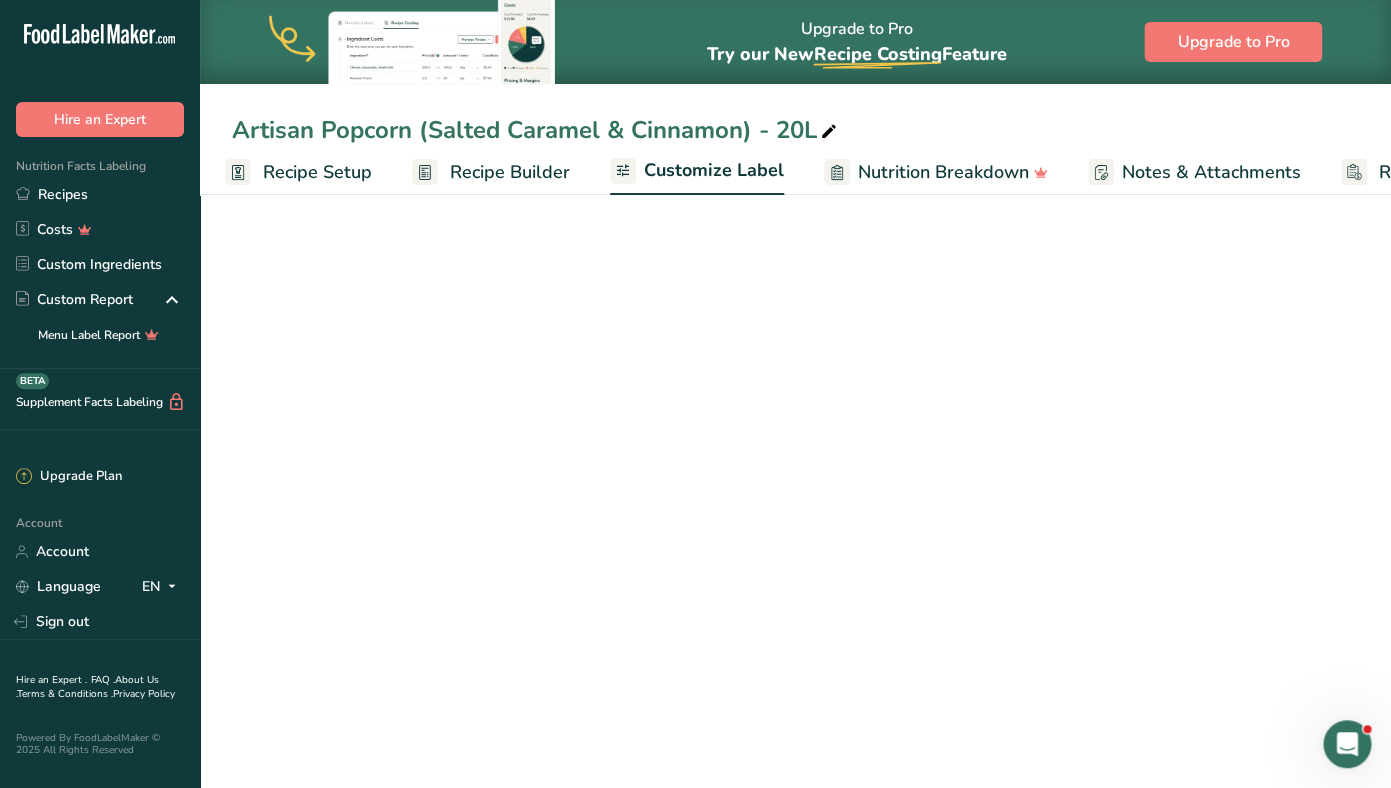scroll, scrollTop: 0, scrollLeft: 167, axis: horizontal 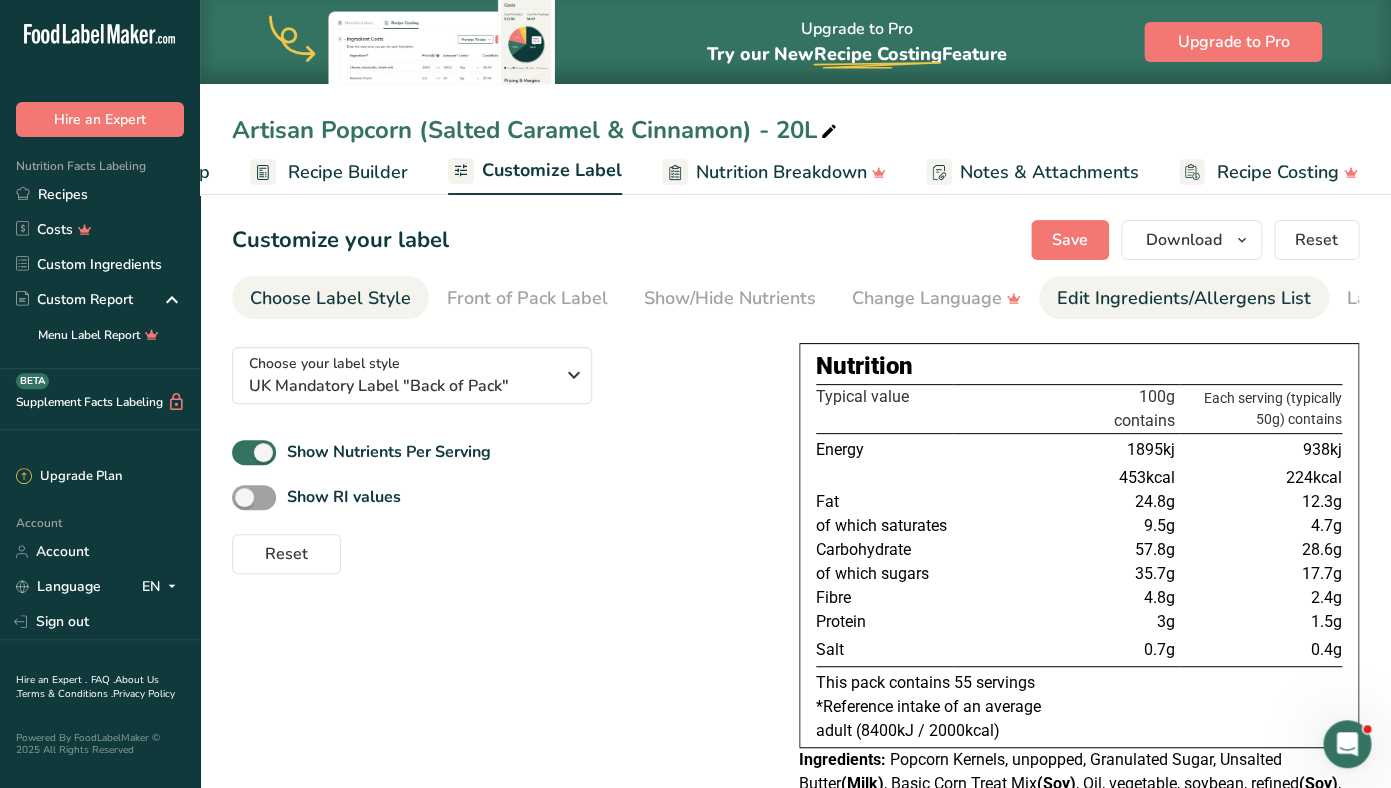 click on "Edit Ingredients/Allergens List" at bounding box center (1184, 298) 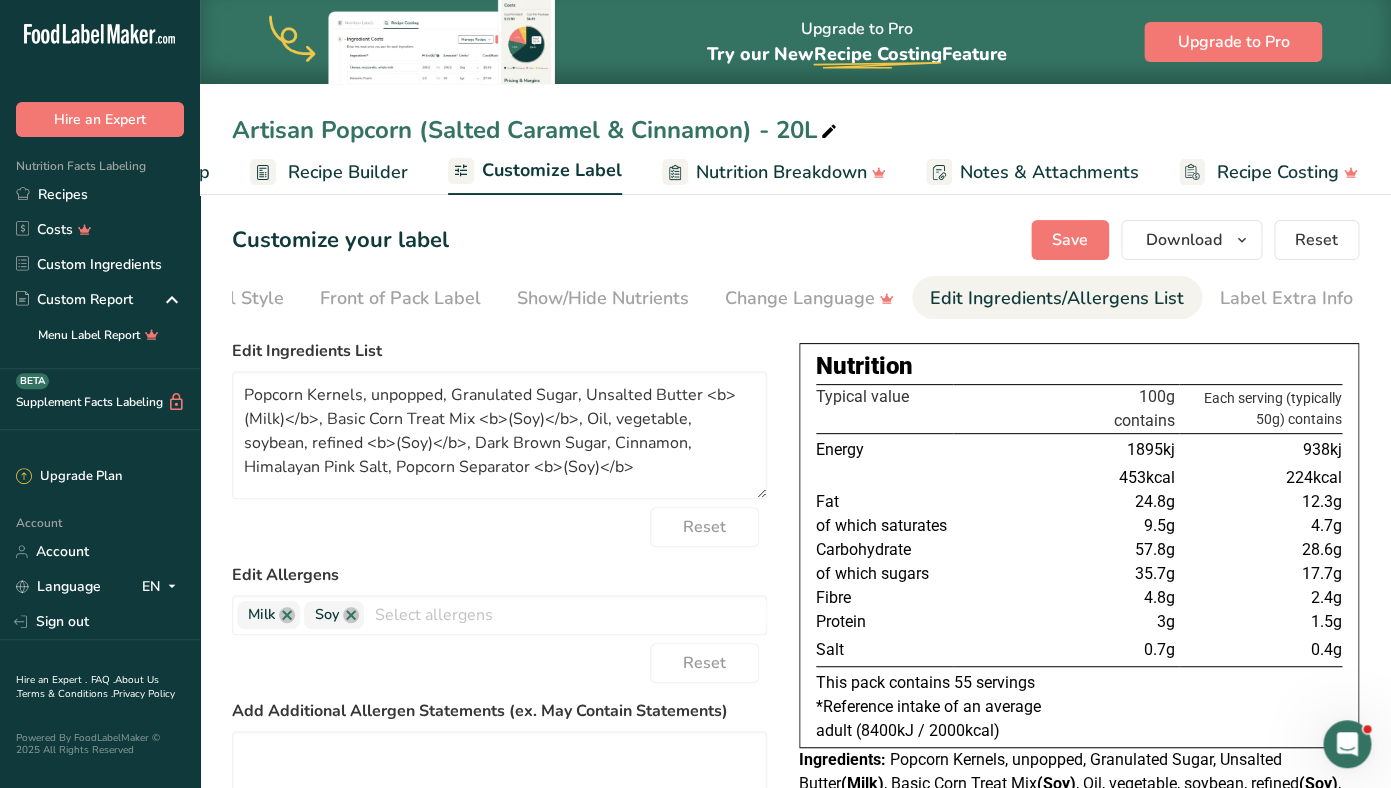 scroll, scrollTop: 0, scrollLeft: 127, axis: horizontal 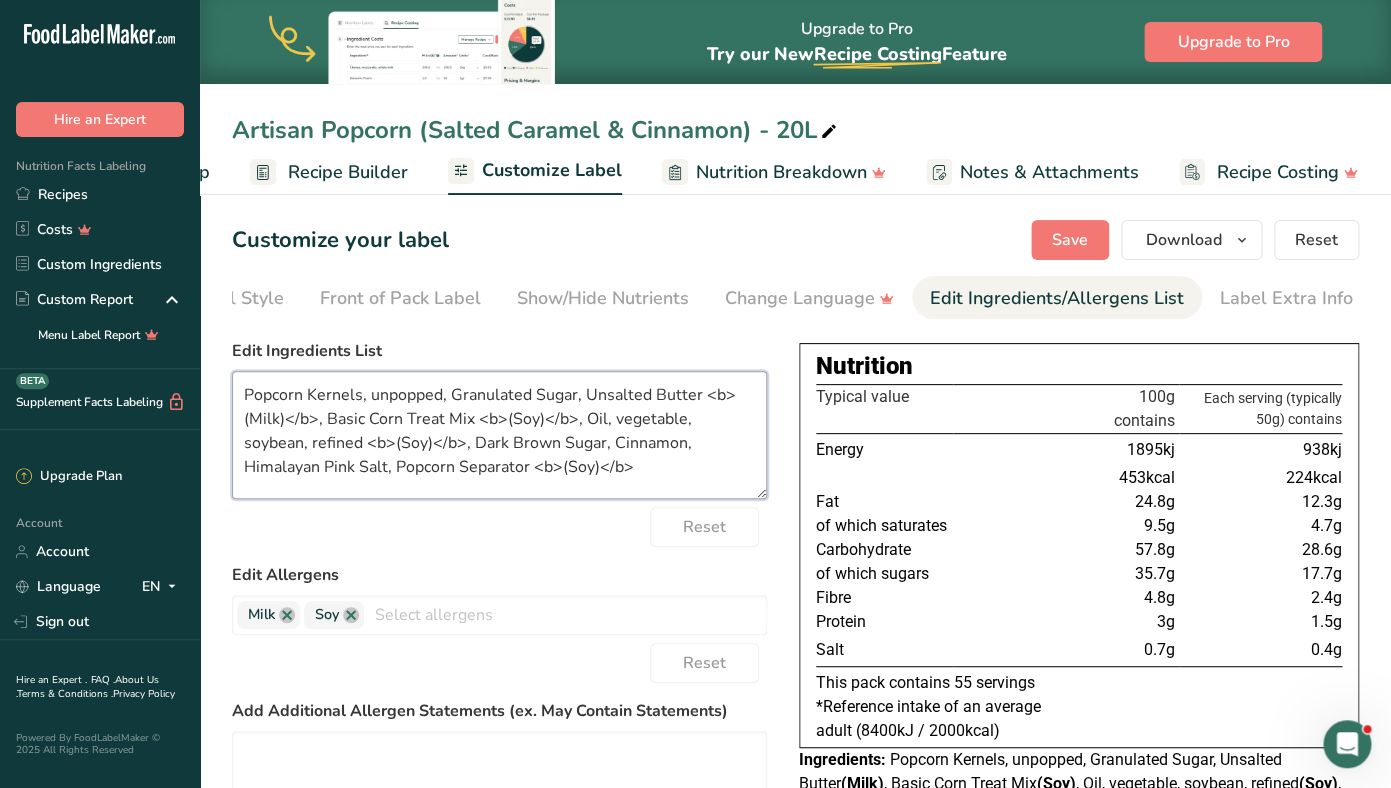 click on "Popcorn Kernels, unpopped, Granulated Sugar, Unsalted Butter <b>(Milk)</b>, Basic Corn Treat Mix <b>(Soy)</b>, Oil, vegetable, soybean, refined <b>(Soy)</b>, Dark Brown Sugar, Cinnamon, Himalayan Pink Salt, Popcorn Separator <b>(Soy)</b>" at bounding box center (499, 435) 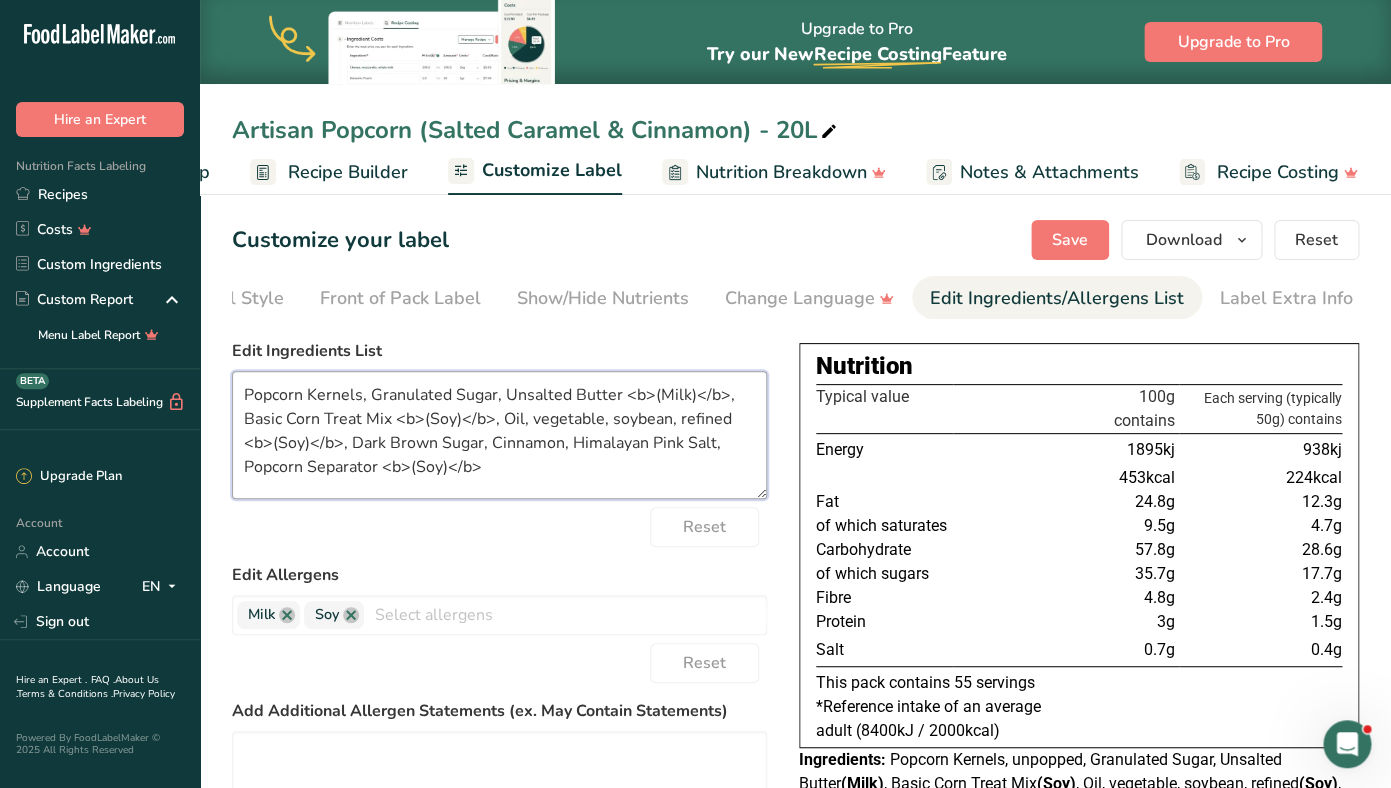 click on "Popcorn Kernels, Granulated Sugar, Unsalted Butter <b>(Milk)</b>, Basic Corn Treat Mix <b>(Soy)</b>, Oil, vegetable, soybean, refined <b>(Soy)</b>, Dark Brown Sugar, Cinnamon, Himalayan Pink Salt, Popcorn Separator <b>(Soy)</b>" at bounding box center (499, 435) 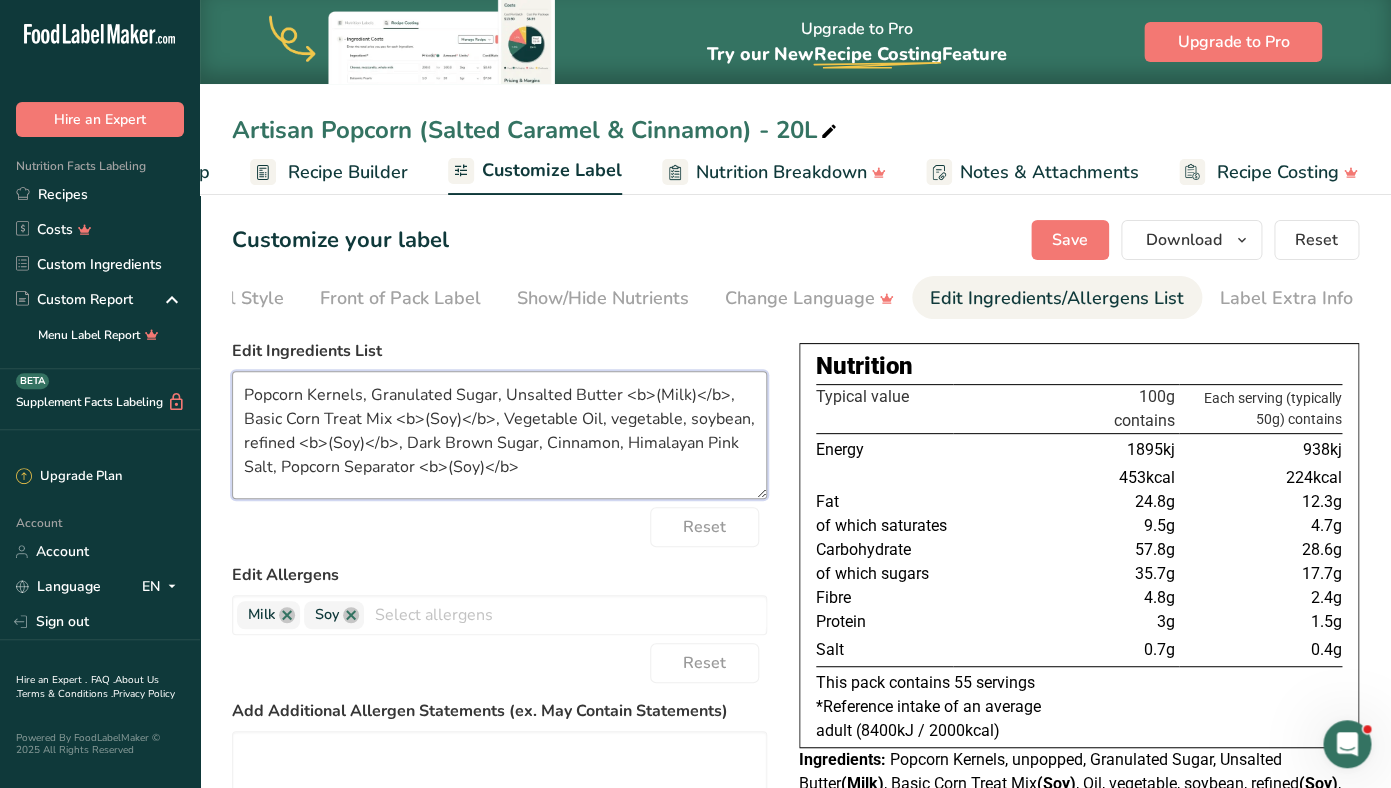 drag, startPoint x: 609, startPoint y: 420, endPoint x: 399, endPoint y: 436, distance: 210.60864 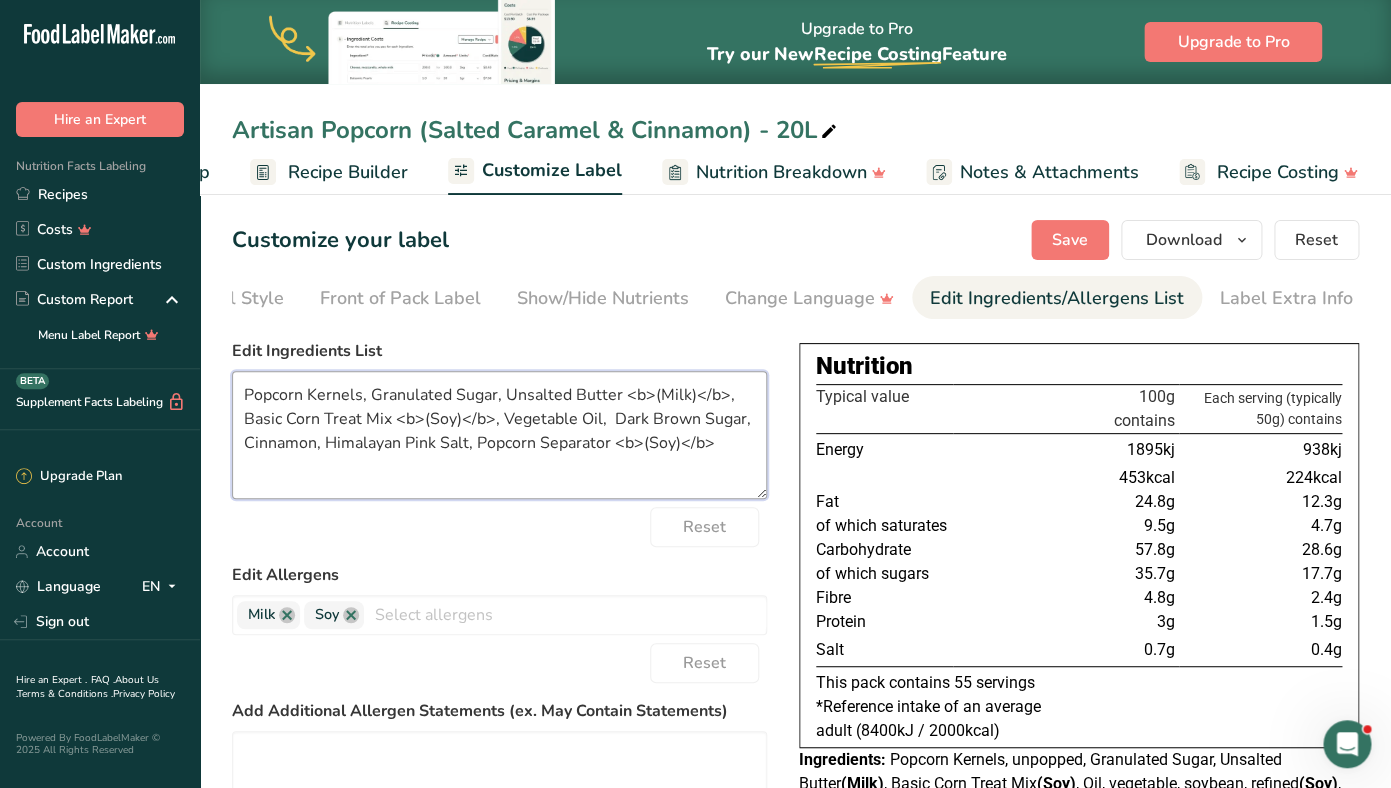 drag, startPoint x: 721, startPoint y: 451, endPoint x: 476, endPoint y: 449, distance: 245.00816 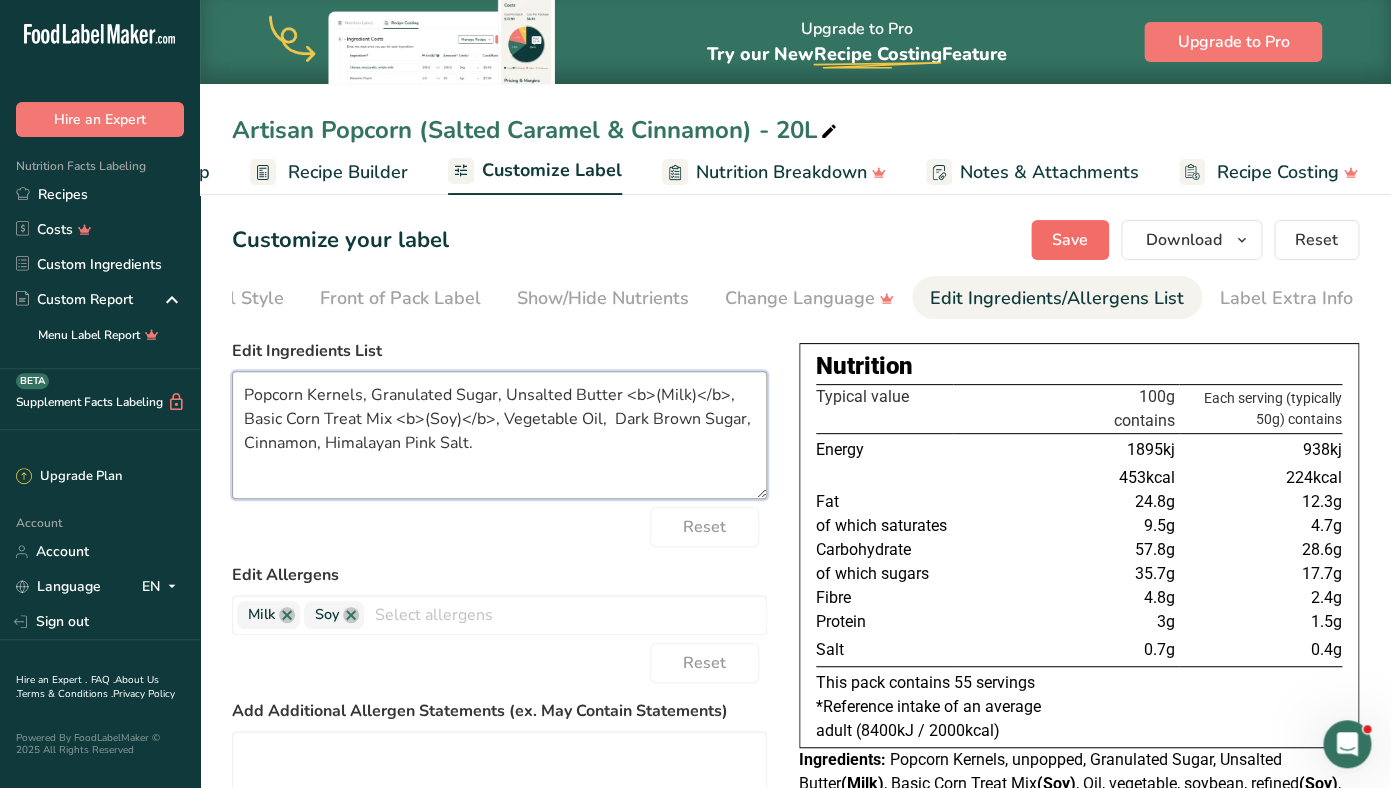 type on "Popcorn Kernels, Granulated Sugar, Unsalted Butter <b>(Milk)</b>, Basic Corn Treat Mix <b>(Soy)</b>, Vegetable Oil,  Dark Brown Sugar, Cinnamon, Himalayan Pink Salt." 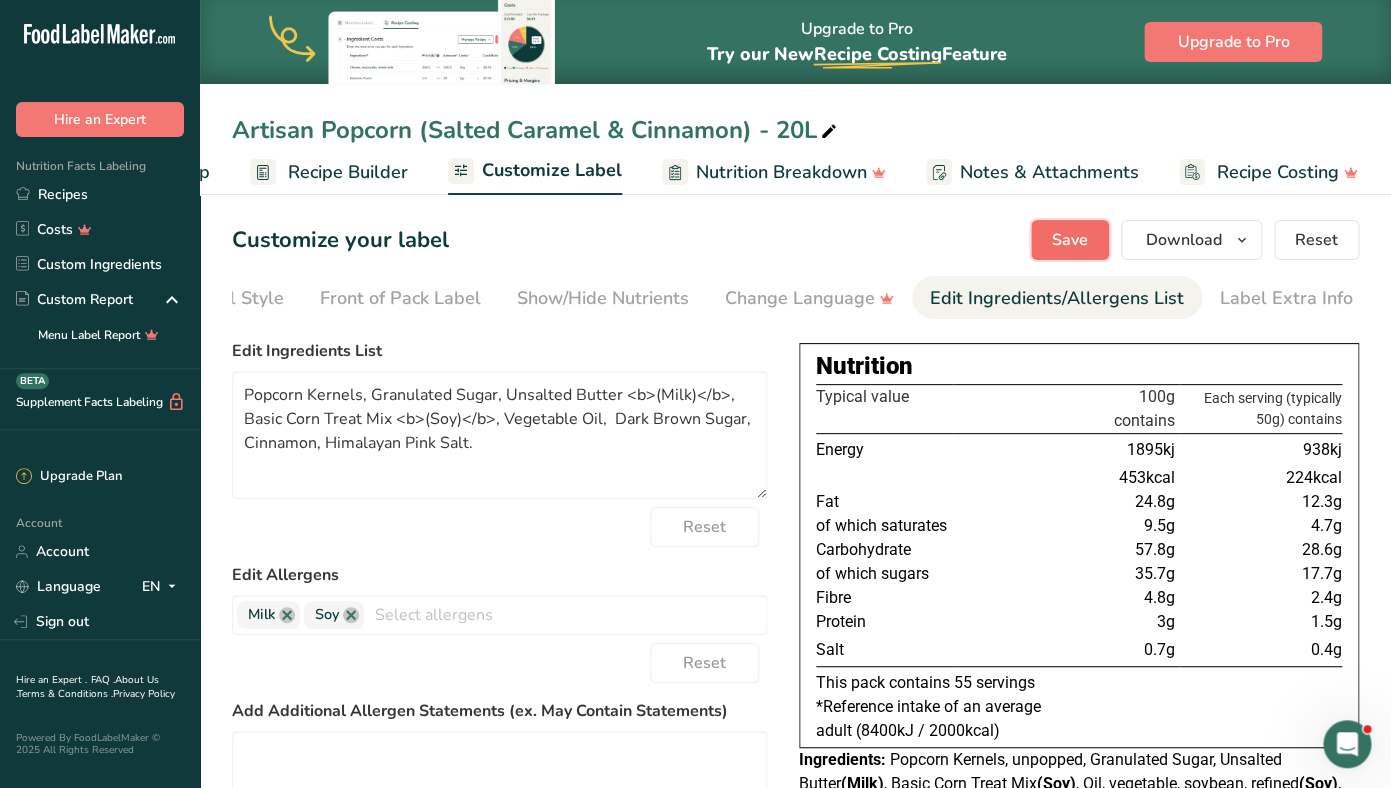 click on "Save" at bounding box center (1070, 240) 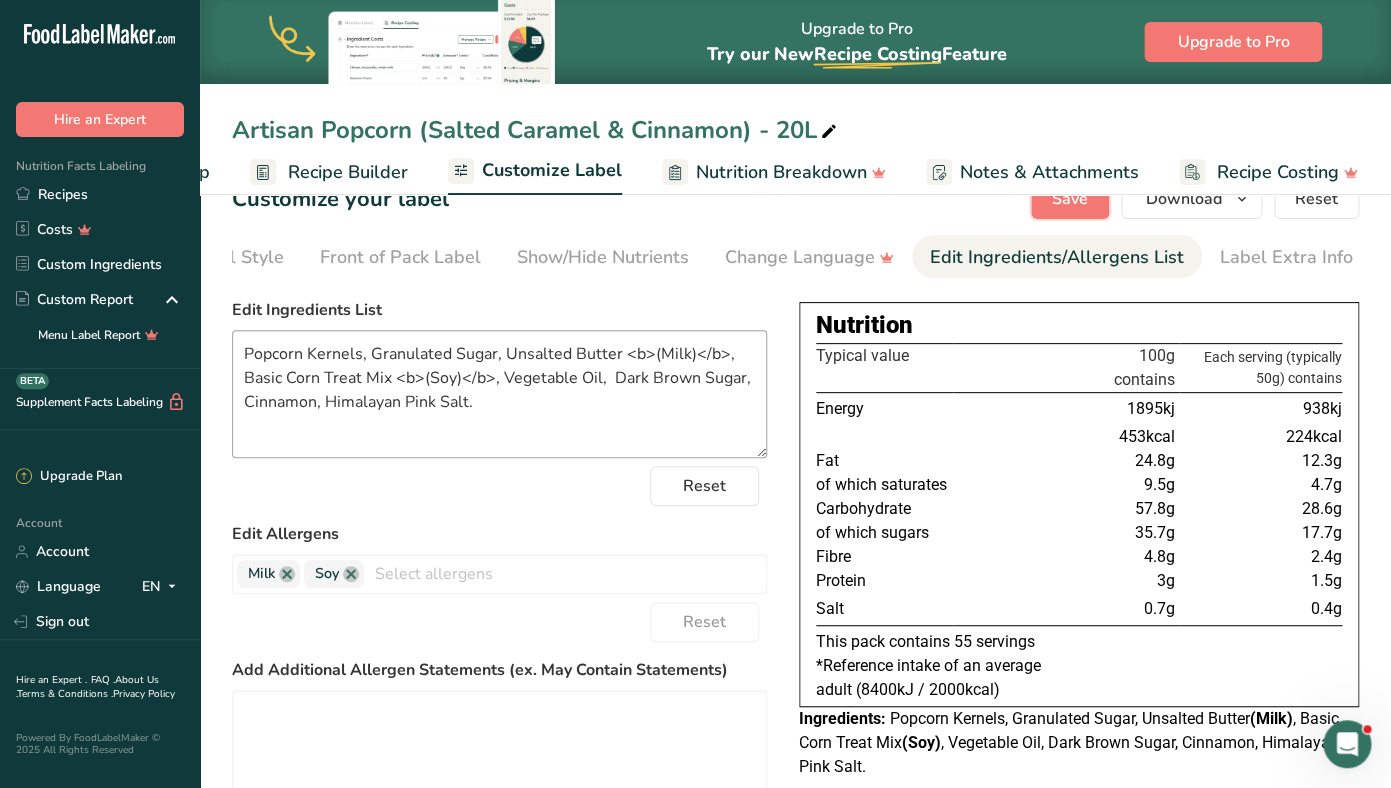 scroll, scrollTop: 0, scrollLeft: 0, axis: both 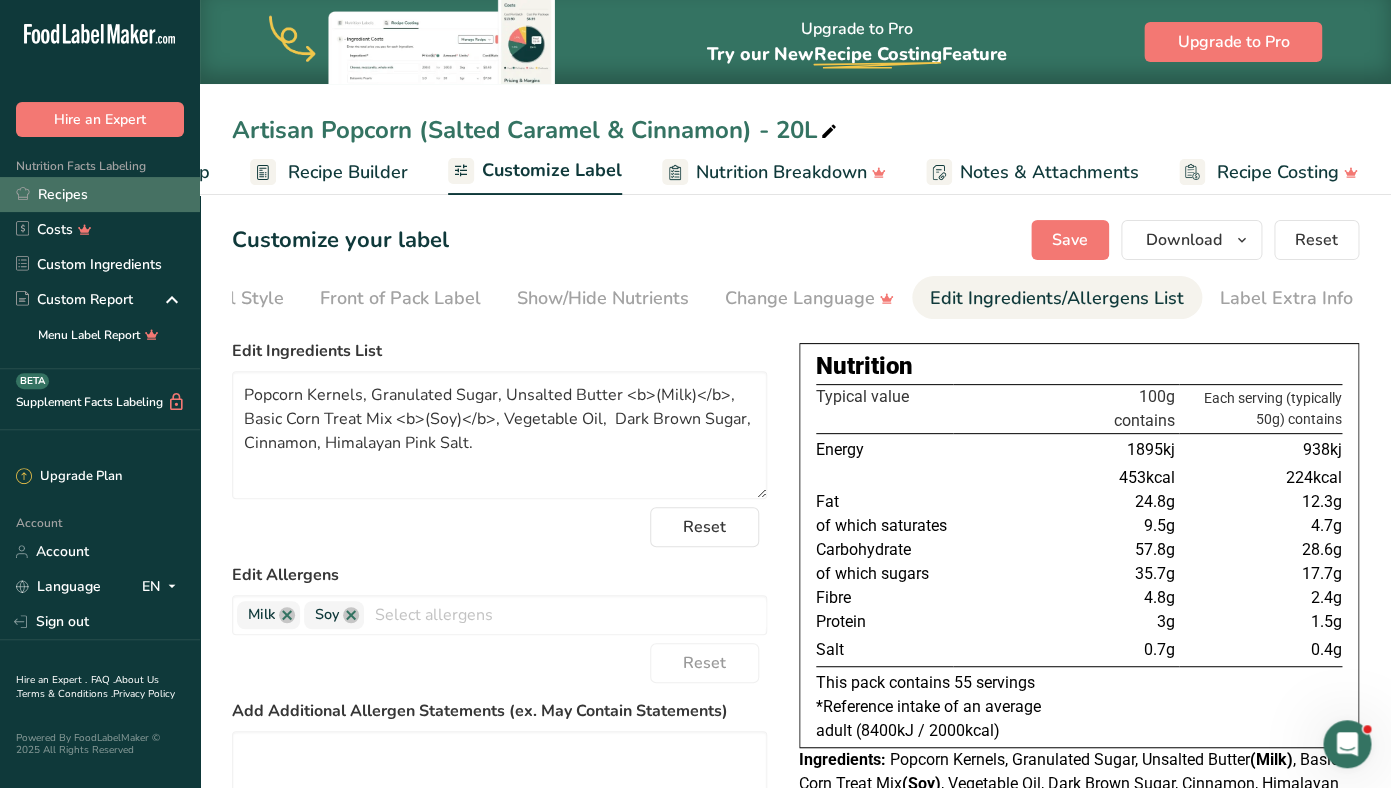 click on "Recipes" at bounding box center (100, 194) 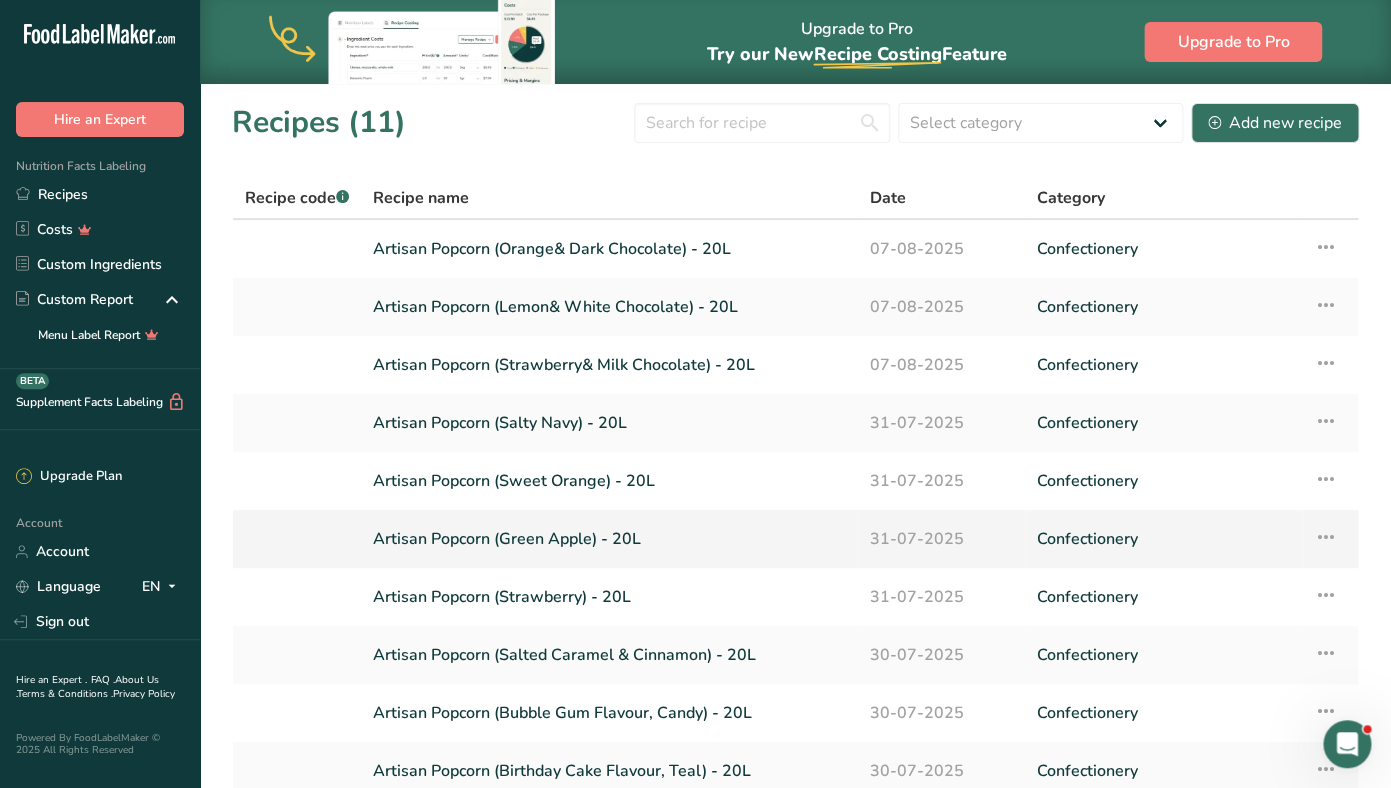 click at bounding box center (1326, 537) 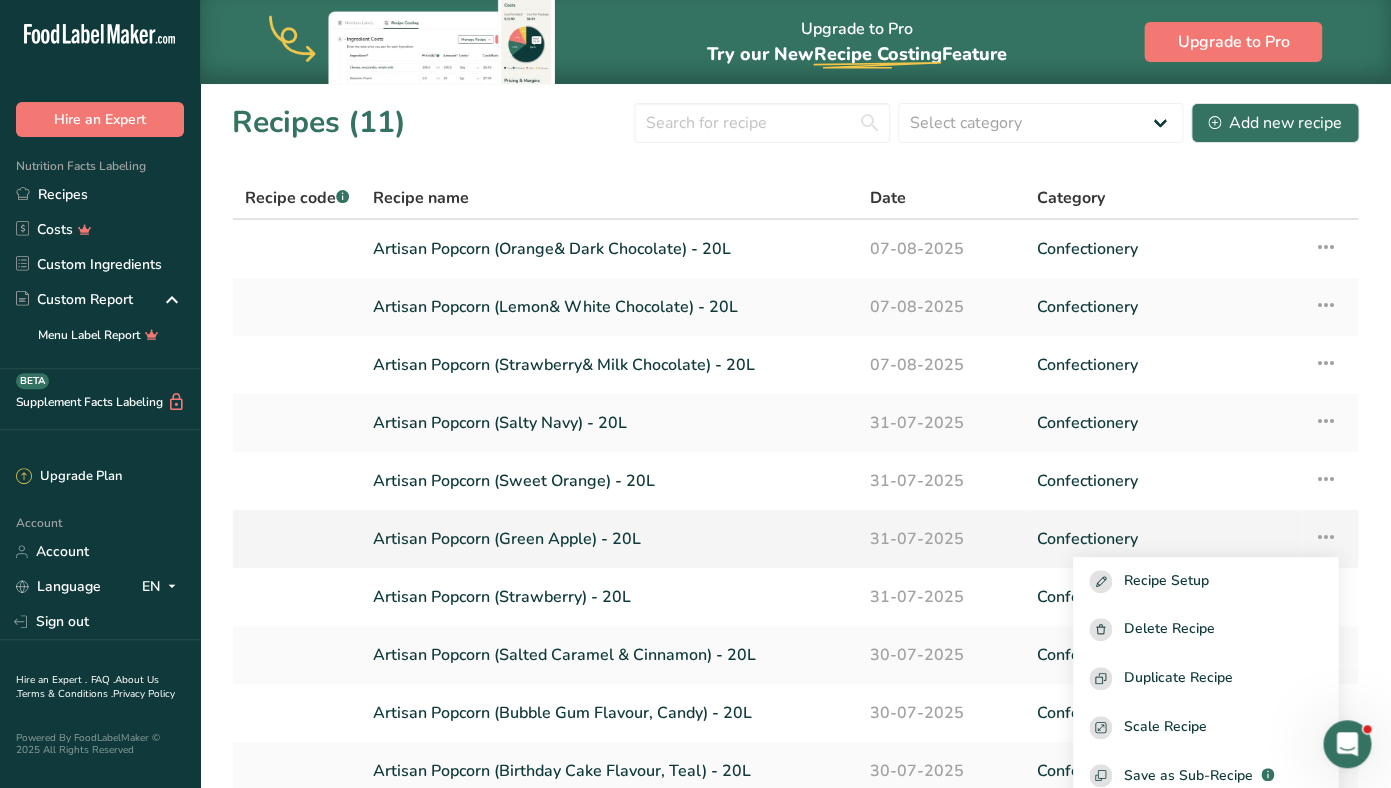 scroll, scrollTop: 33, scrollLeft: 0, axis: vertical 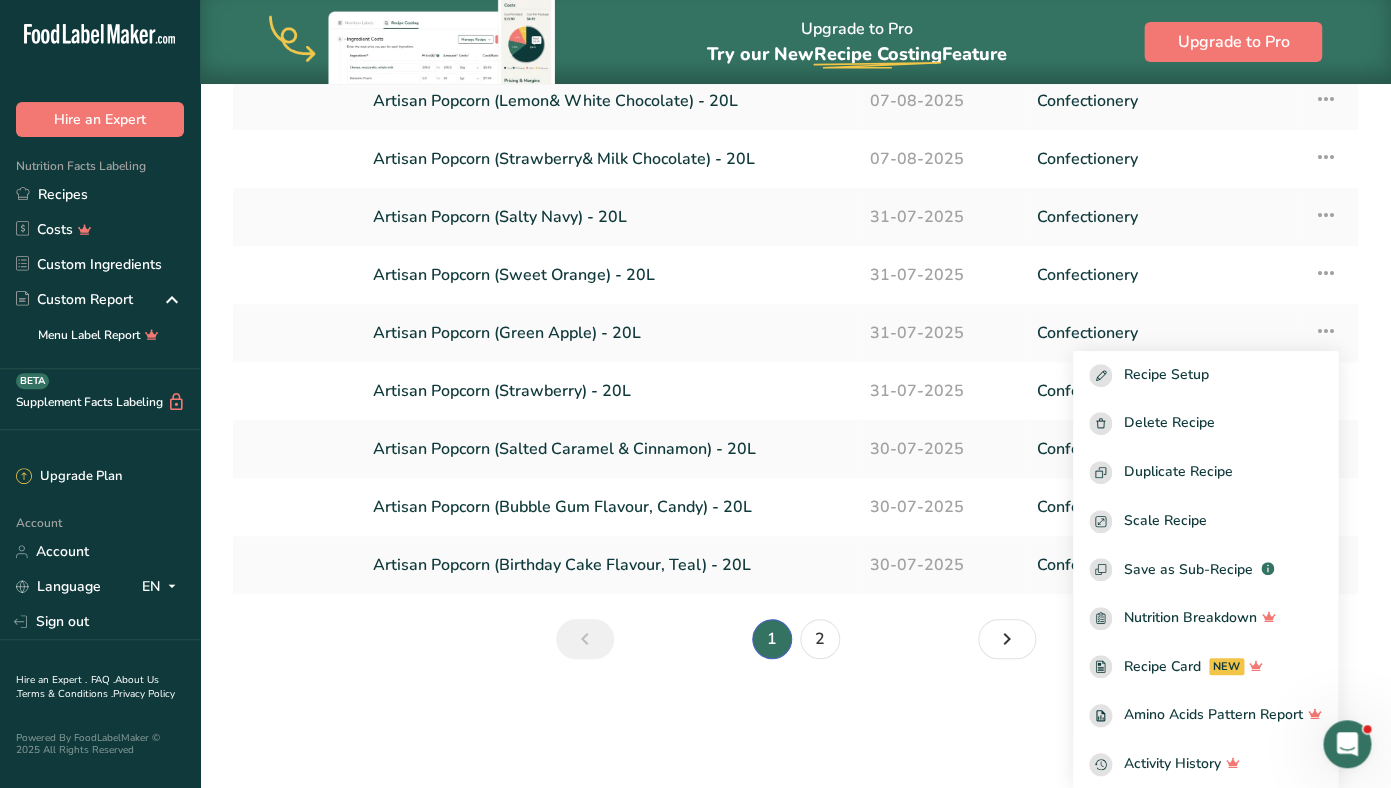 click on "Upgrade to Pro
Try our New
Recipe Costing
.a-29{fill:none;stroke-linecap:round;stroke-width:3px;}
Feature
Upgrade to Pro
Recipes (11)
Select category
All
Baked Goods
Beverages
Confectionery
Cooked Meals, Salads, & Sauces
Dairy
Snacks
Add new recipe
Recipe code
.a-a{fill:#347362;}.b-a{fill:#fff;}          Recipe name   Date   Category
Artisan Popcorn (Orange& Dark Chocolate) - 20L
07-08-2025
Confectionery
Recipe Setup       Delete Recipe           Duplicate Recipe             Scale Recipe             Save as Sub-Recipe" at bounding box center (695, 307) 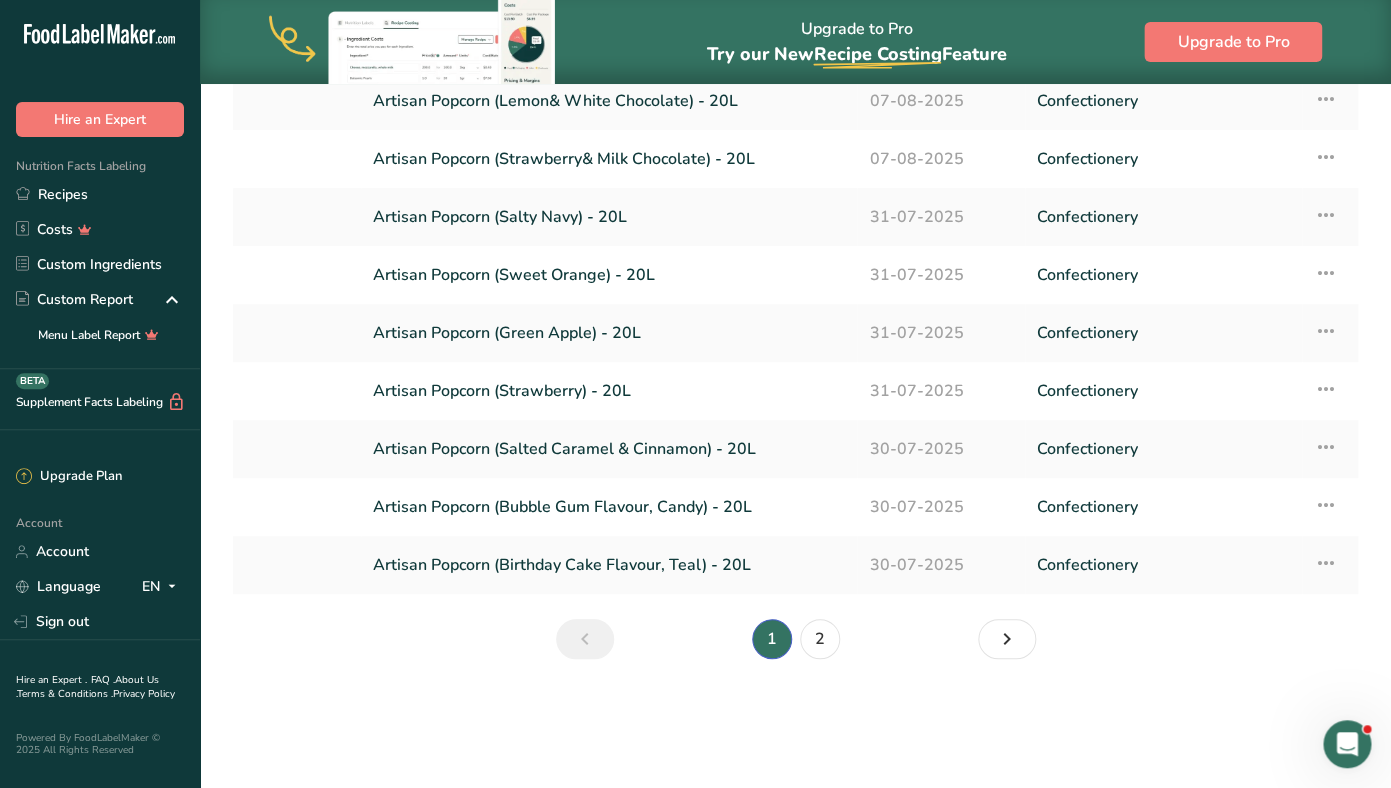 scroll, scrollTop: 0, scrollLeft: 0, axis: both 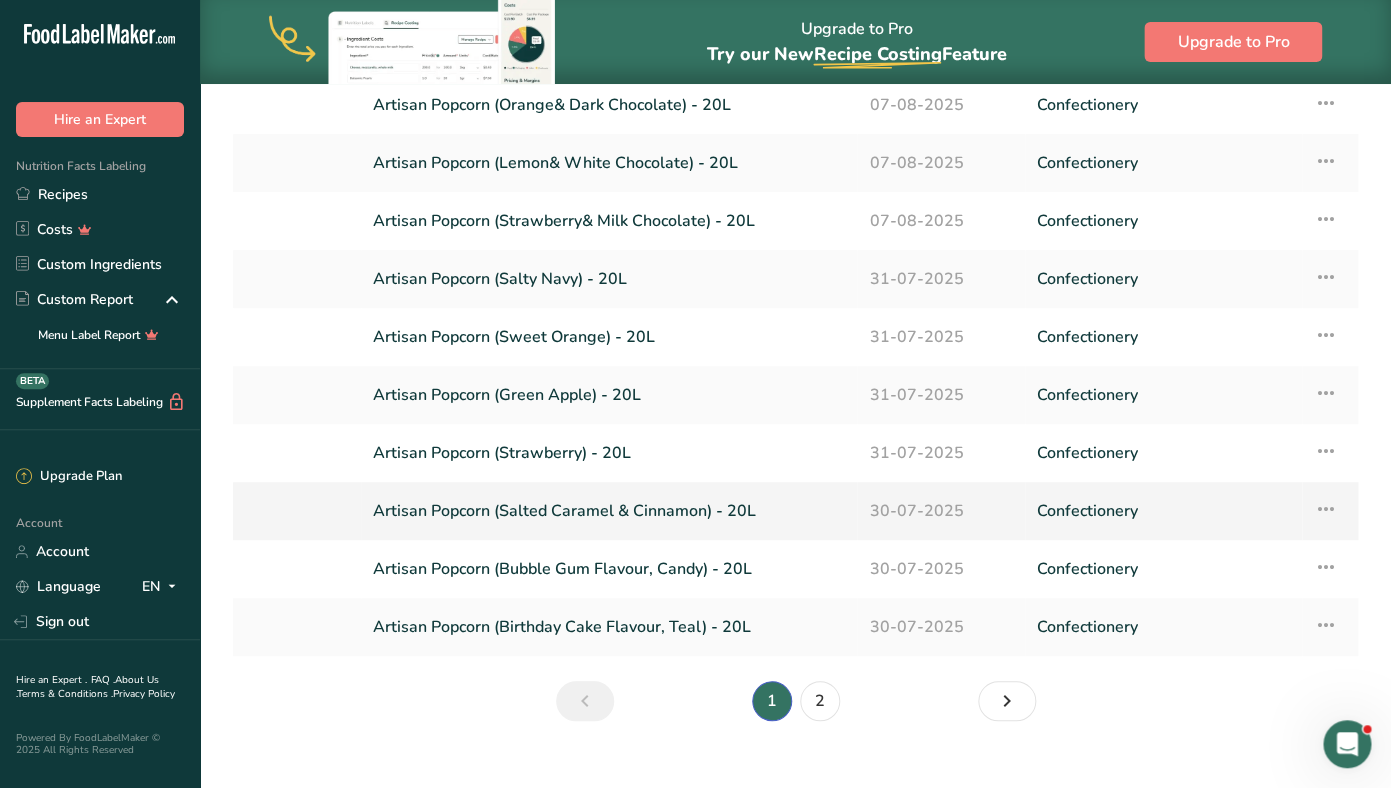 click on "30-07-2025" at bounding box center [940, 511] 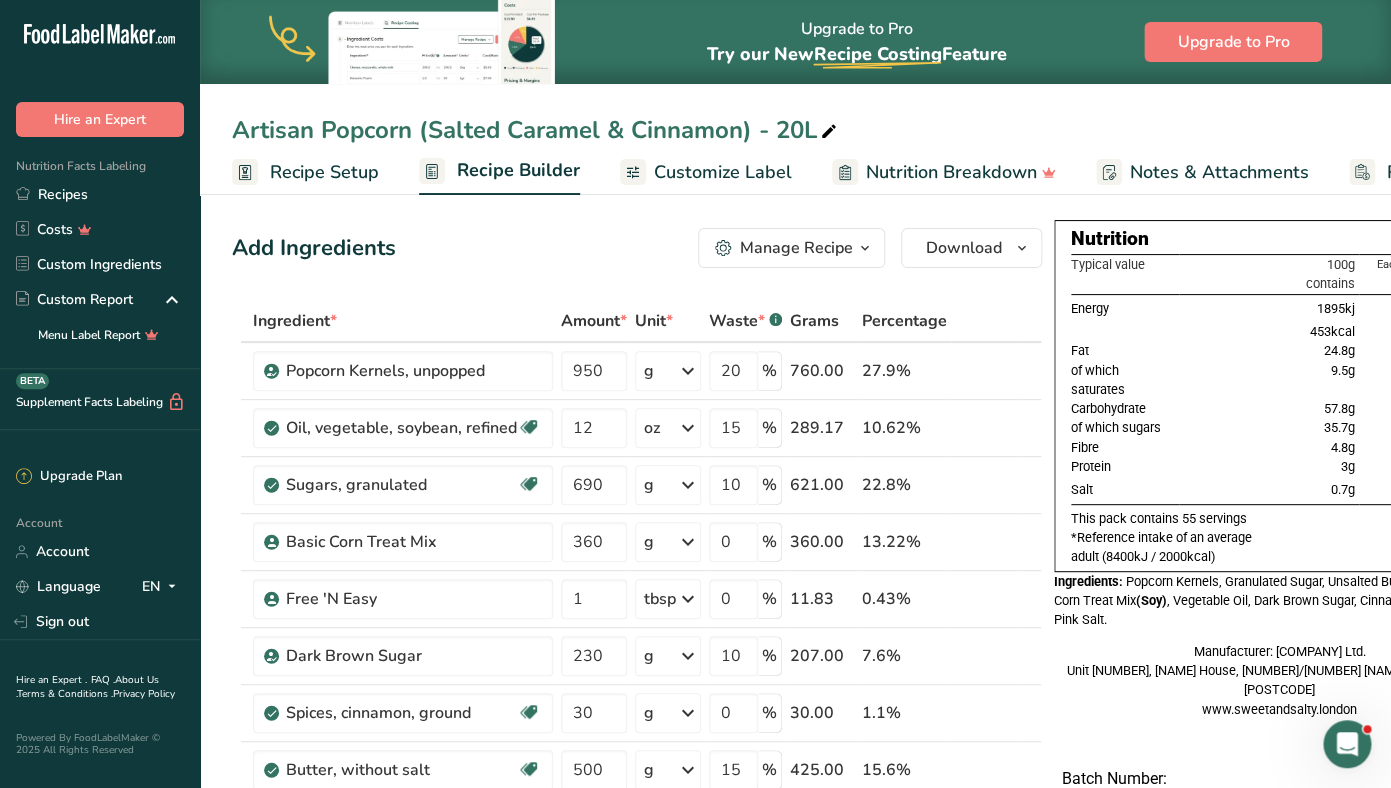 click on "Customize Label" at bounding box center [723, 172] 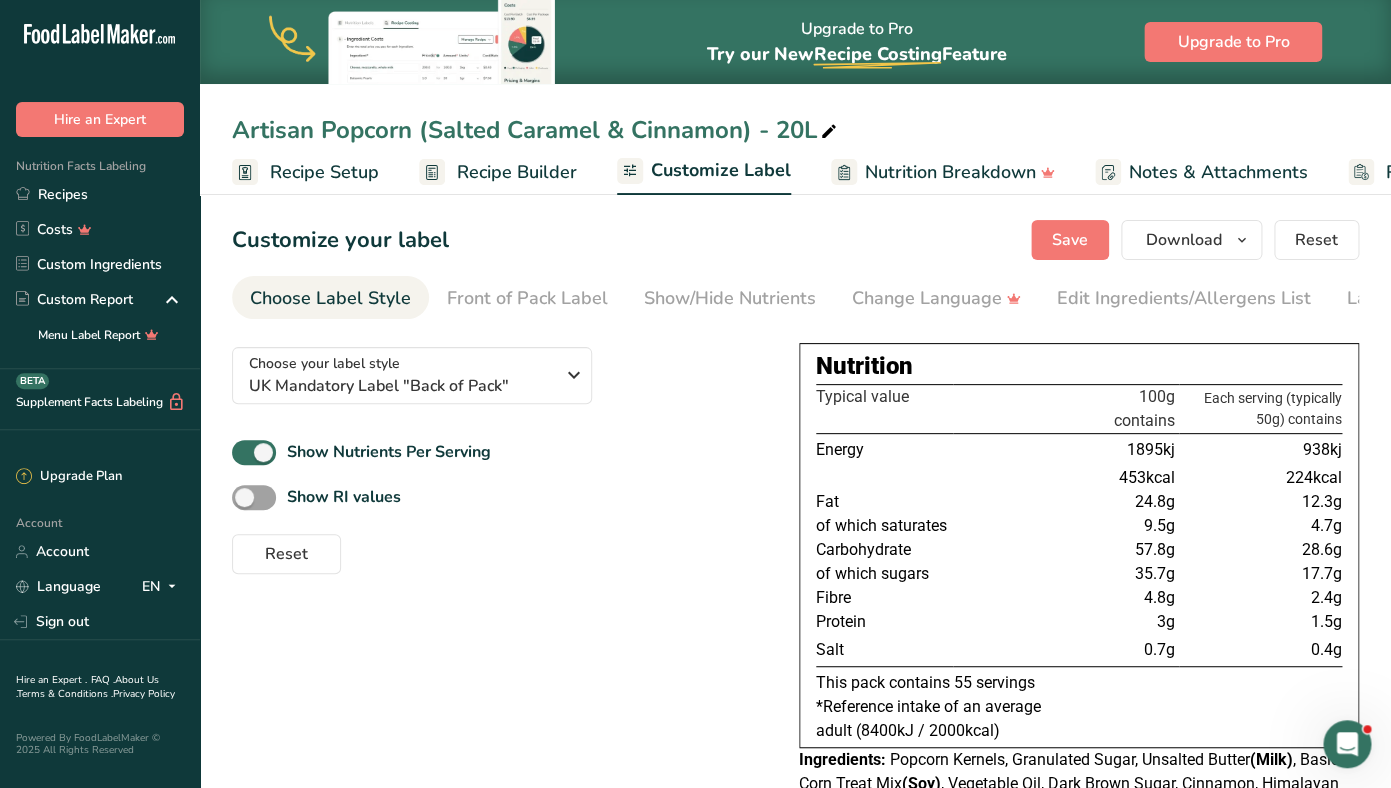 scroll, scrollTop: 0, scrollLeft: 169, axis: horizontal 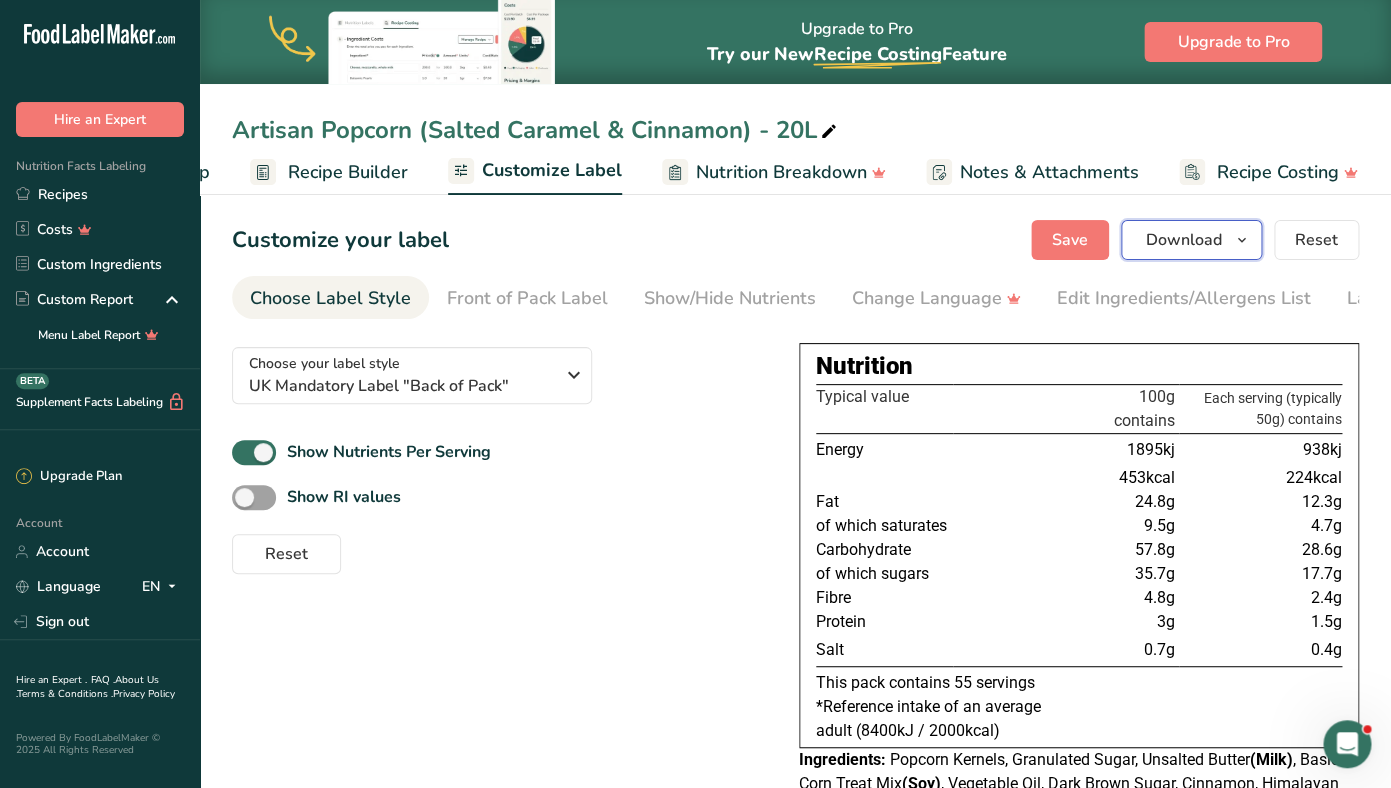 click on "Download" at bounding box center [1184, 240] 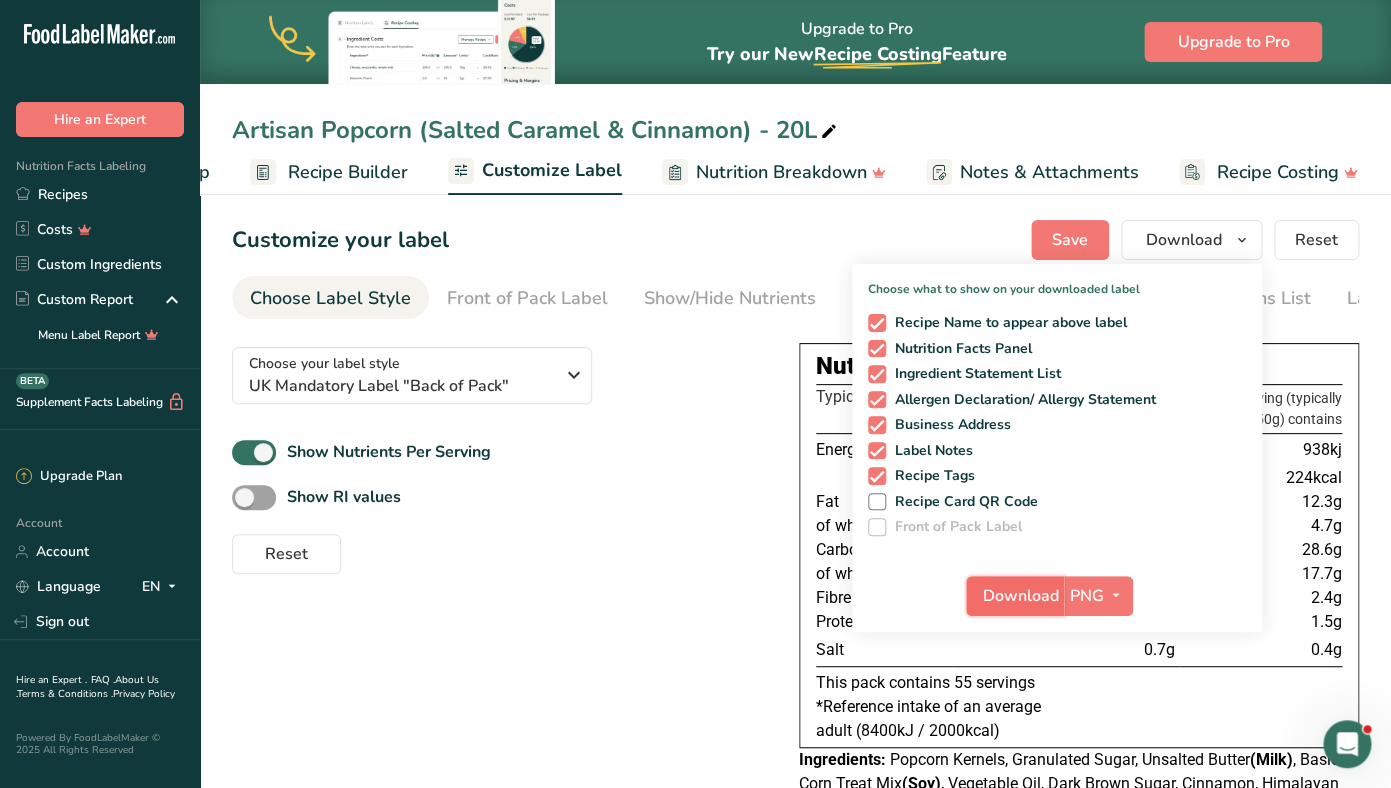 click on "Download" at bounding box center [1021, 596] 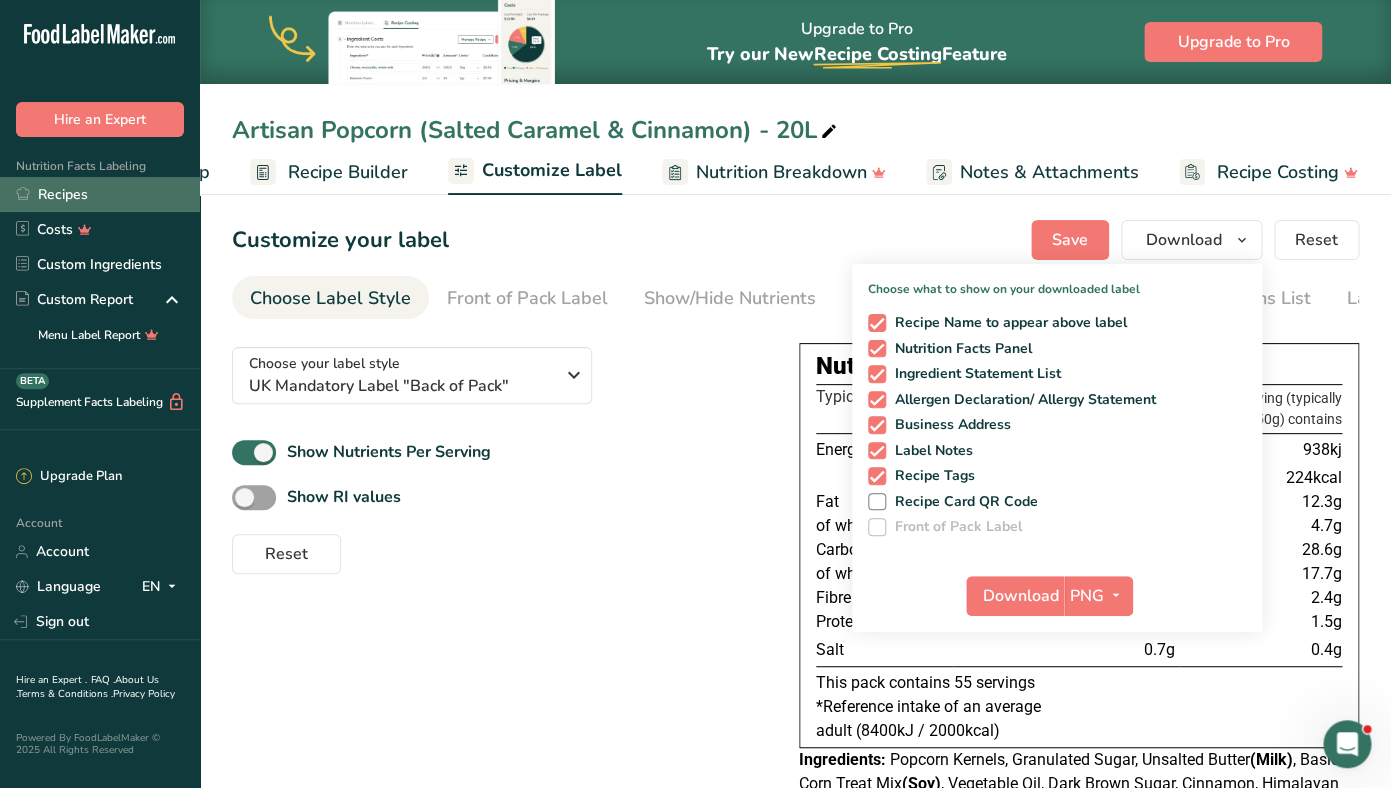 click on "Recipes" at bounding box center (100, 194) 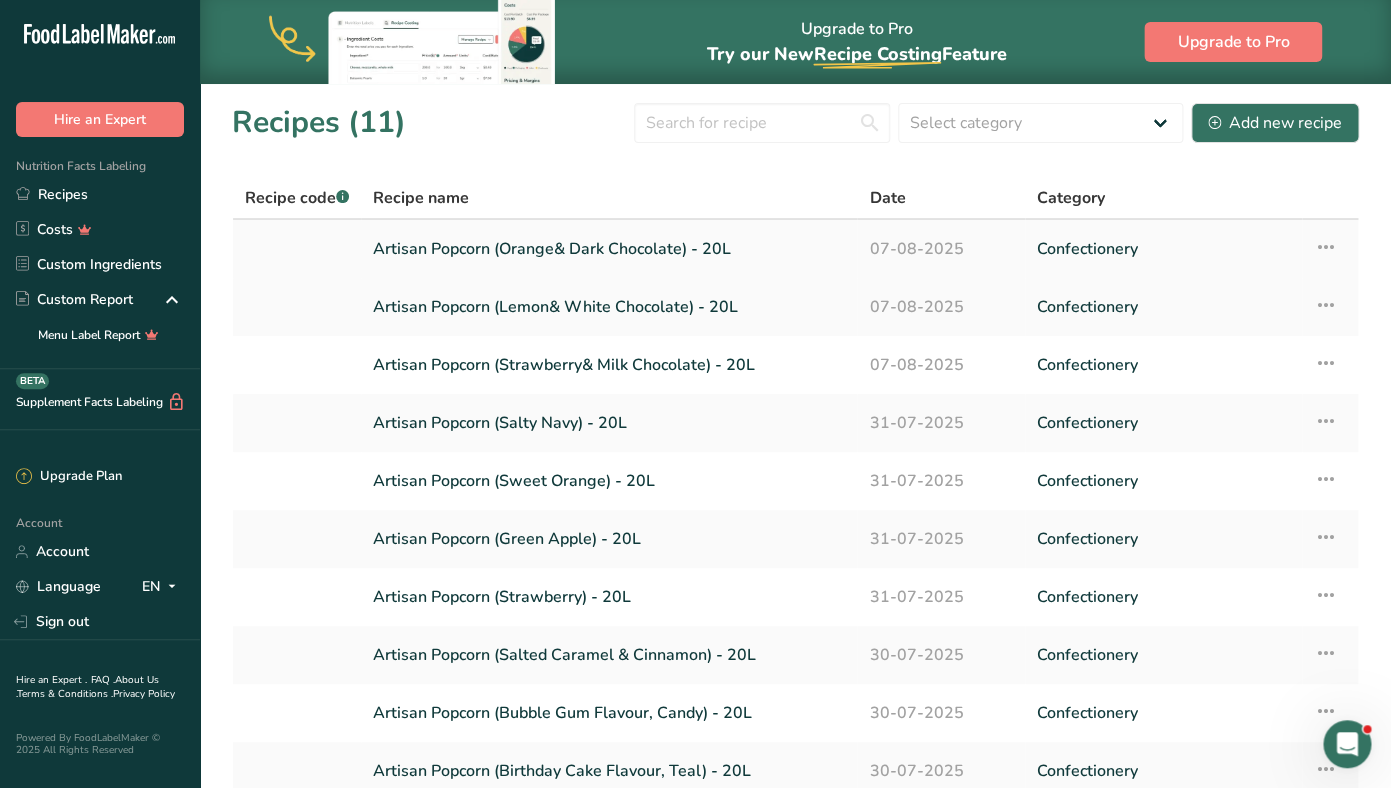 click on "Artisan Popcorn (Orange& Dark Chocolate) - 20L" at bounding box center [609, 249] 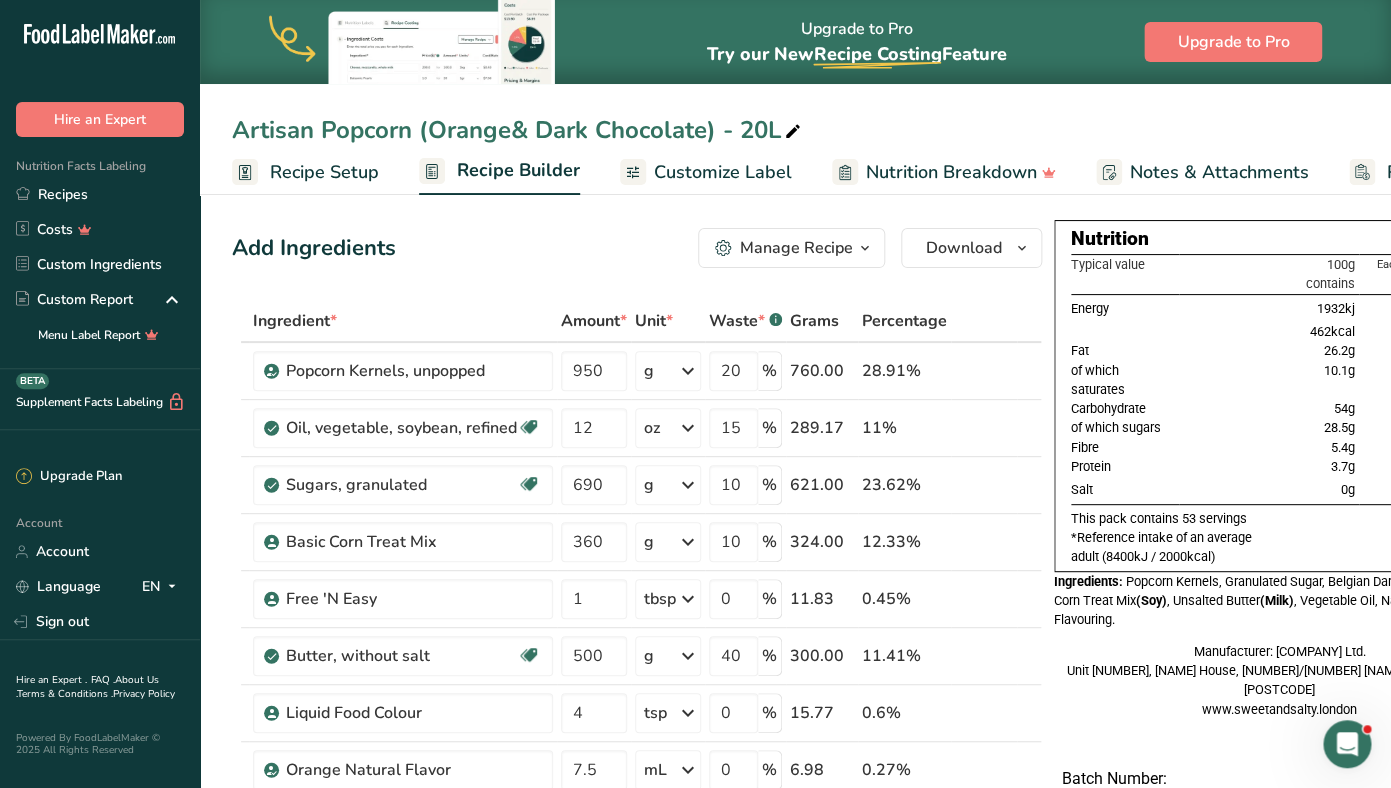 click on "Customize Label" at bounding box center [723, 172] 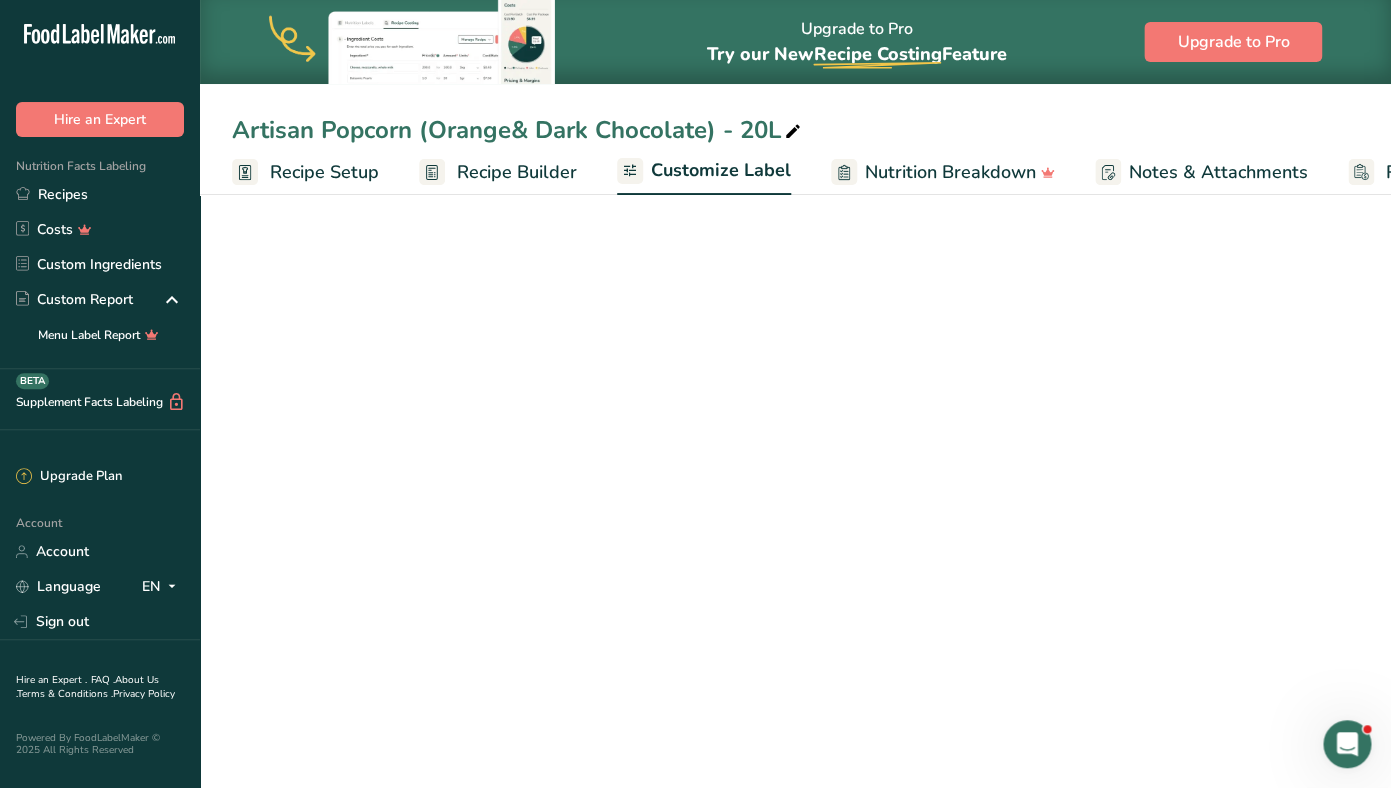 scroll, scrollTop: 0, scrollLeft: 169, axis: horizontal 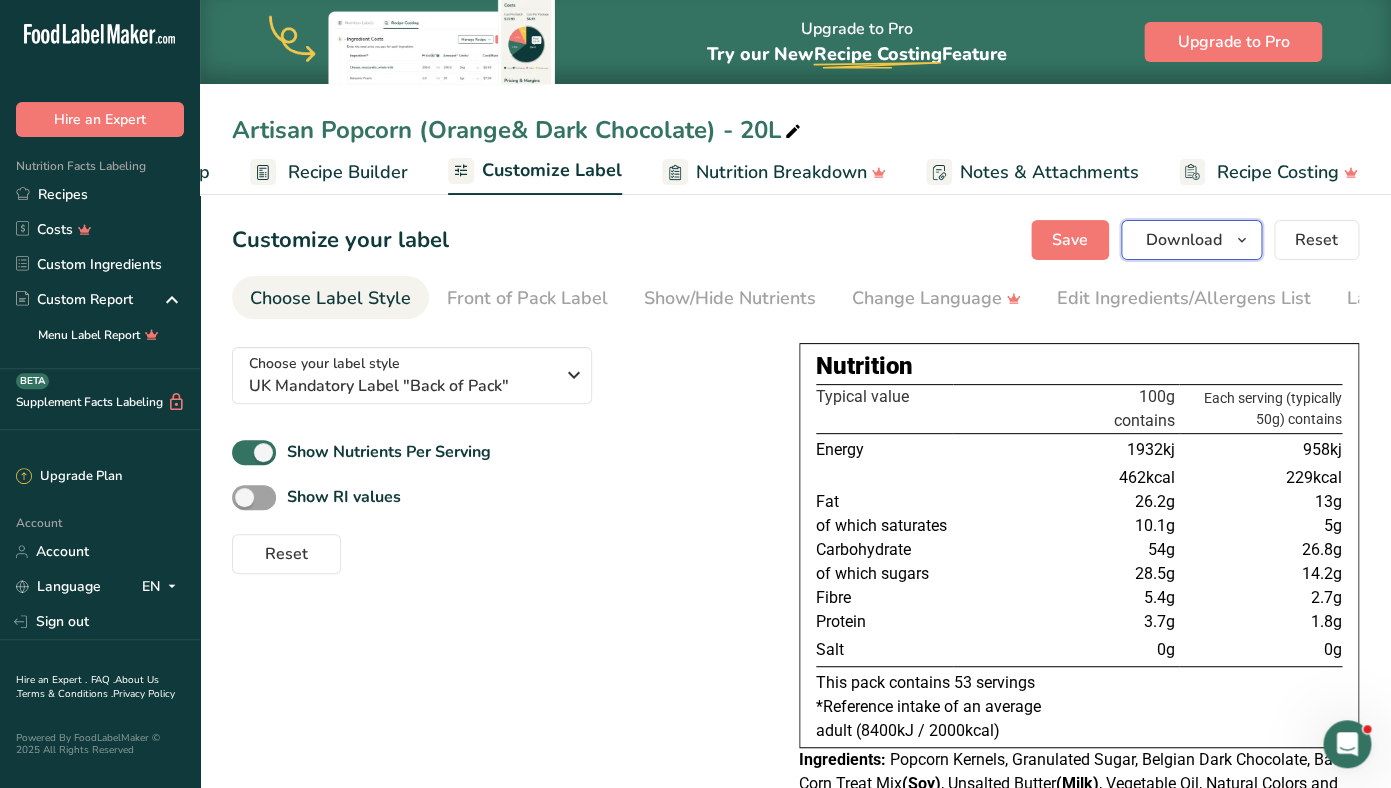 click on "Download" at bounding box center [1184, 240] 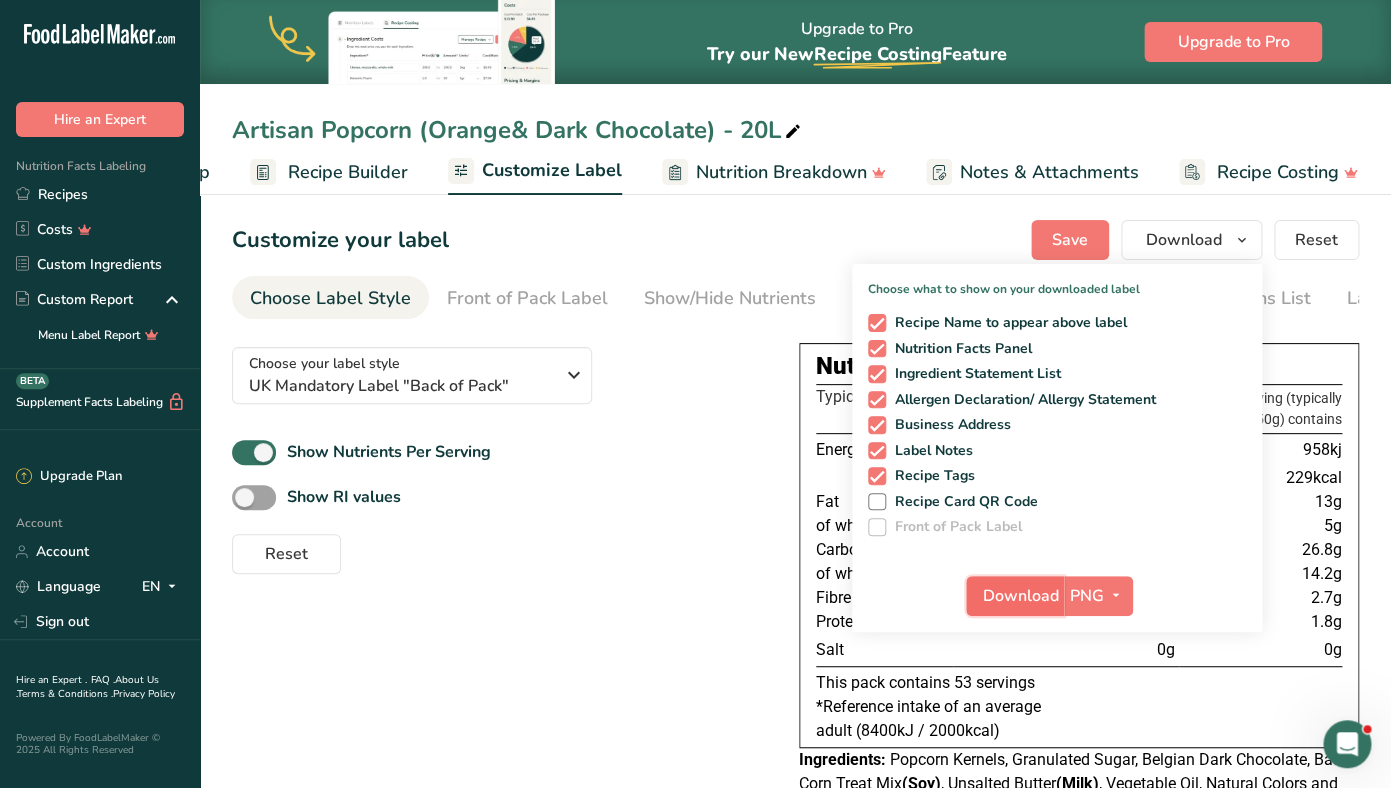 click on "Download" at bounding box center (1021, 596) 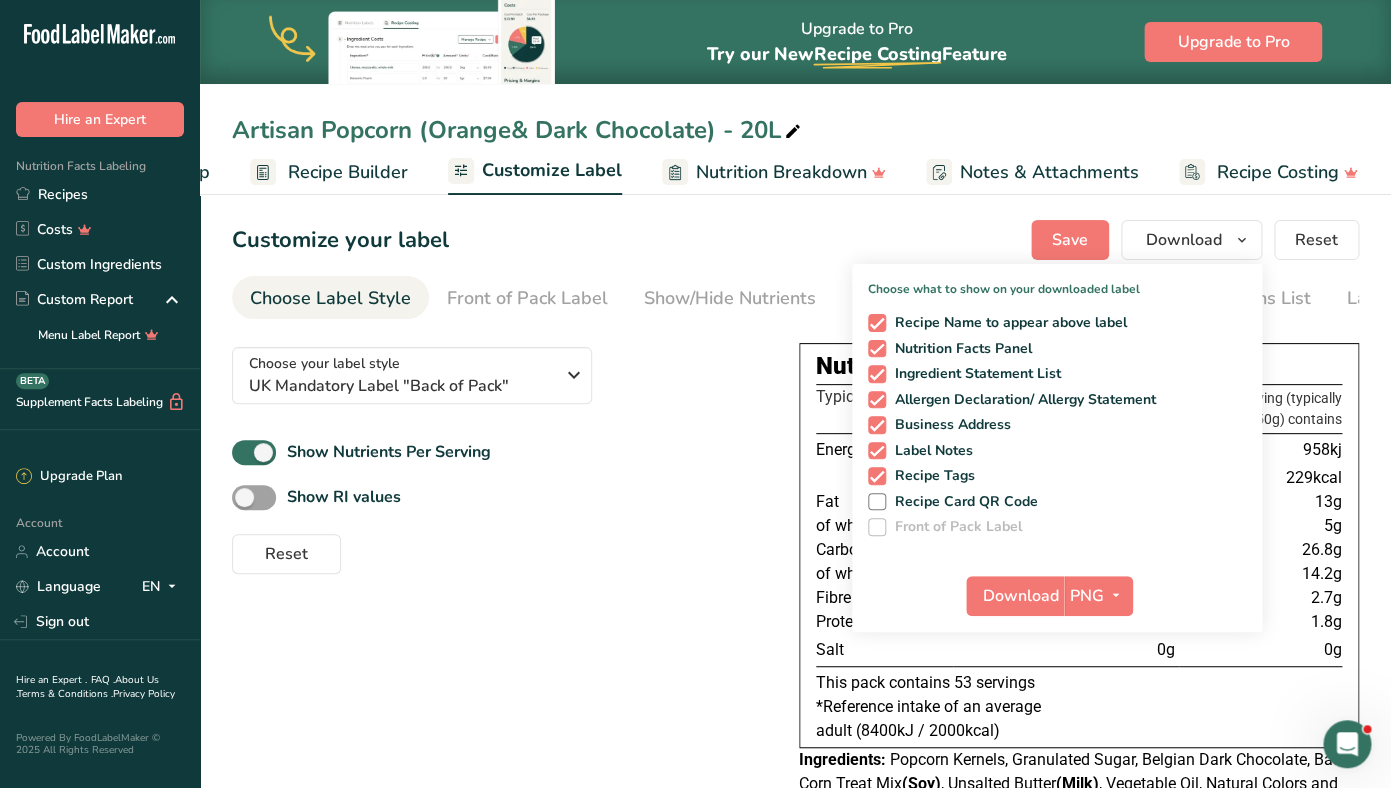 click on "Show RI values" at bounding box center (499, 497) 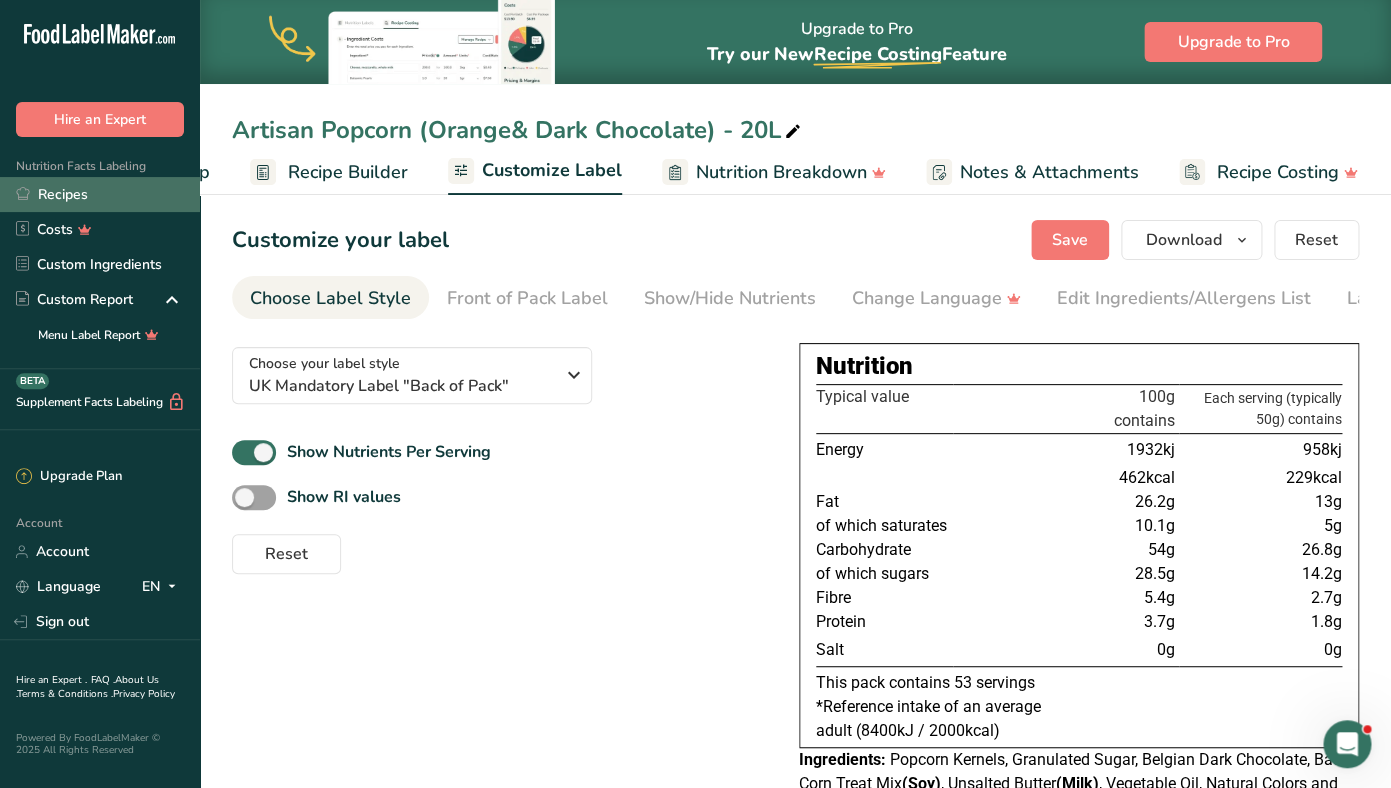 click on "Recipes" at bounding box center [100, 194] 